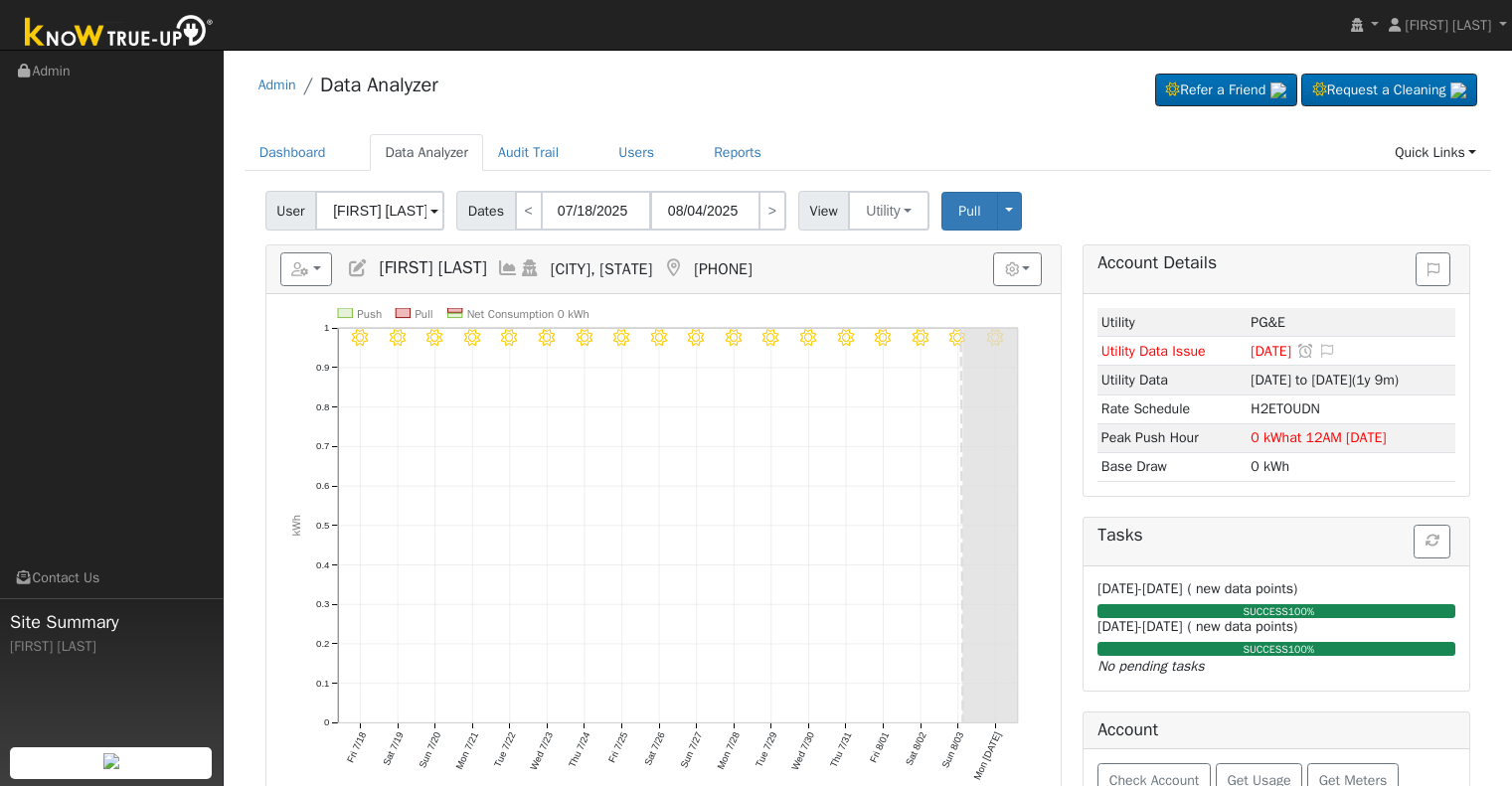 scroll, scrollTop: 0, scrollLeft: 0, axis: both 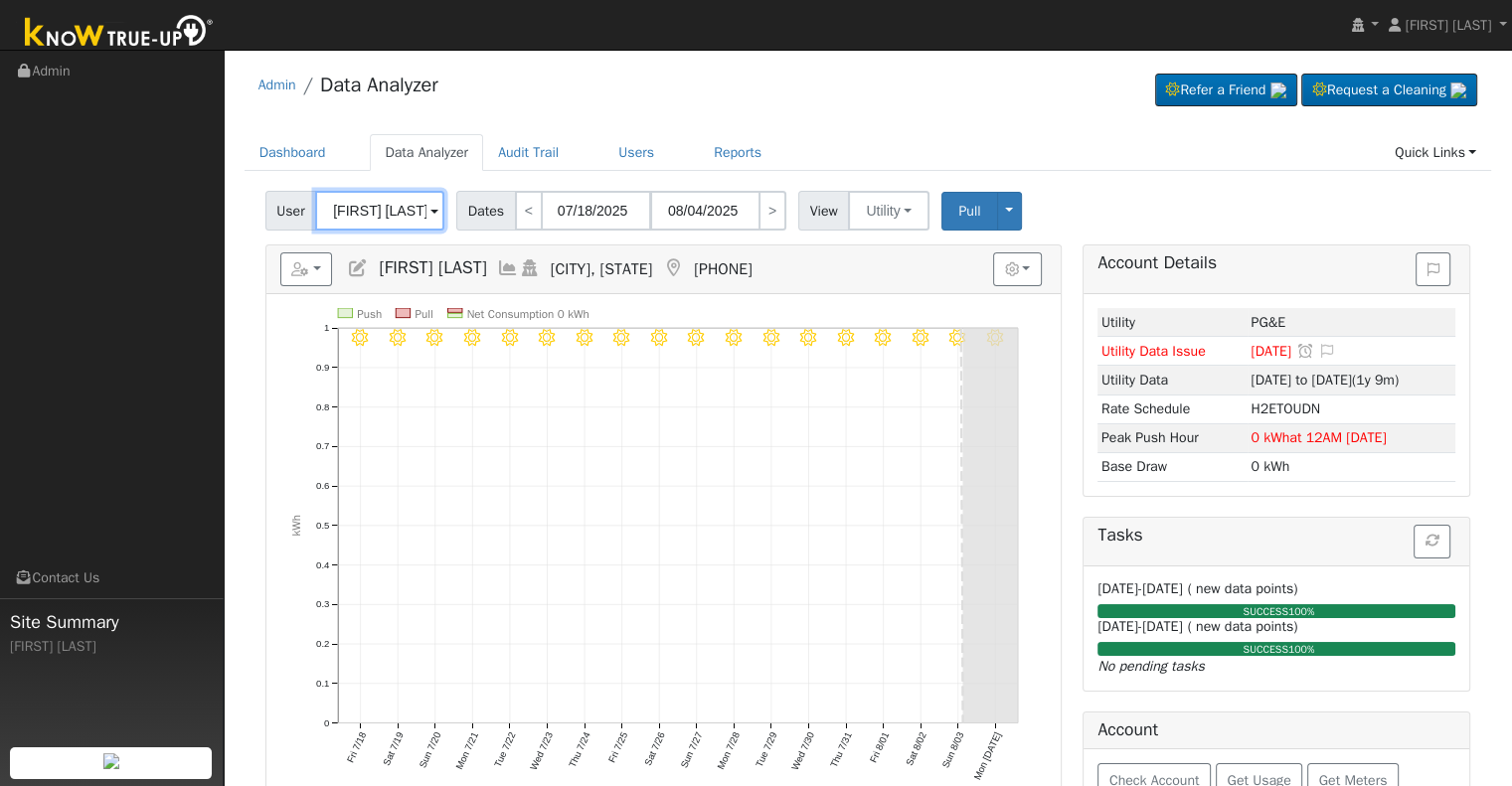 click on "[FIRST] [LAST]" at bounding box center (380, 211) 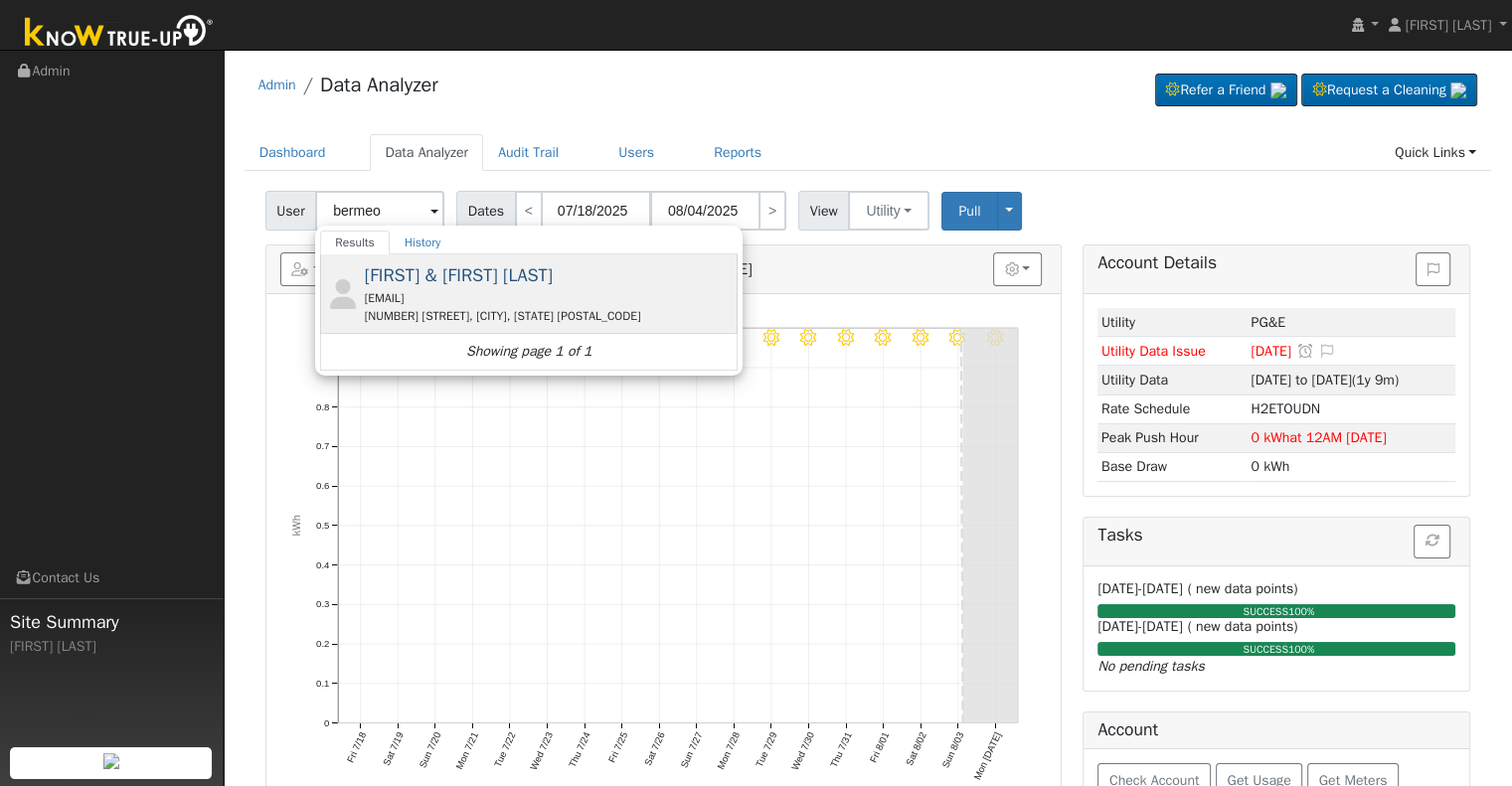 click on "[EMAIL]" at bounding box center (549, 298) 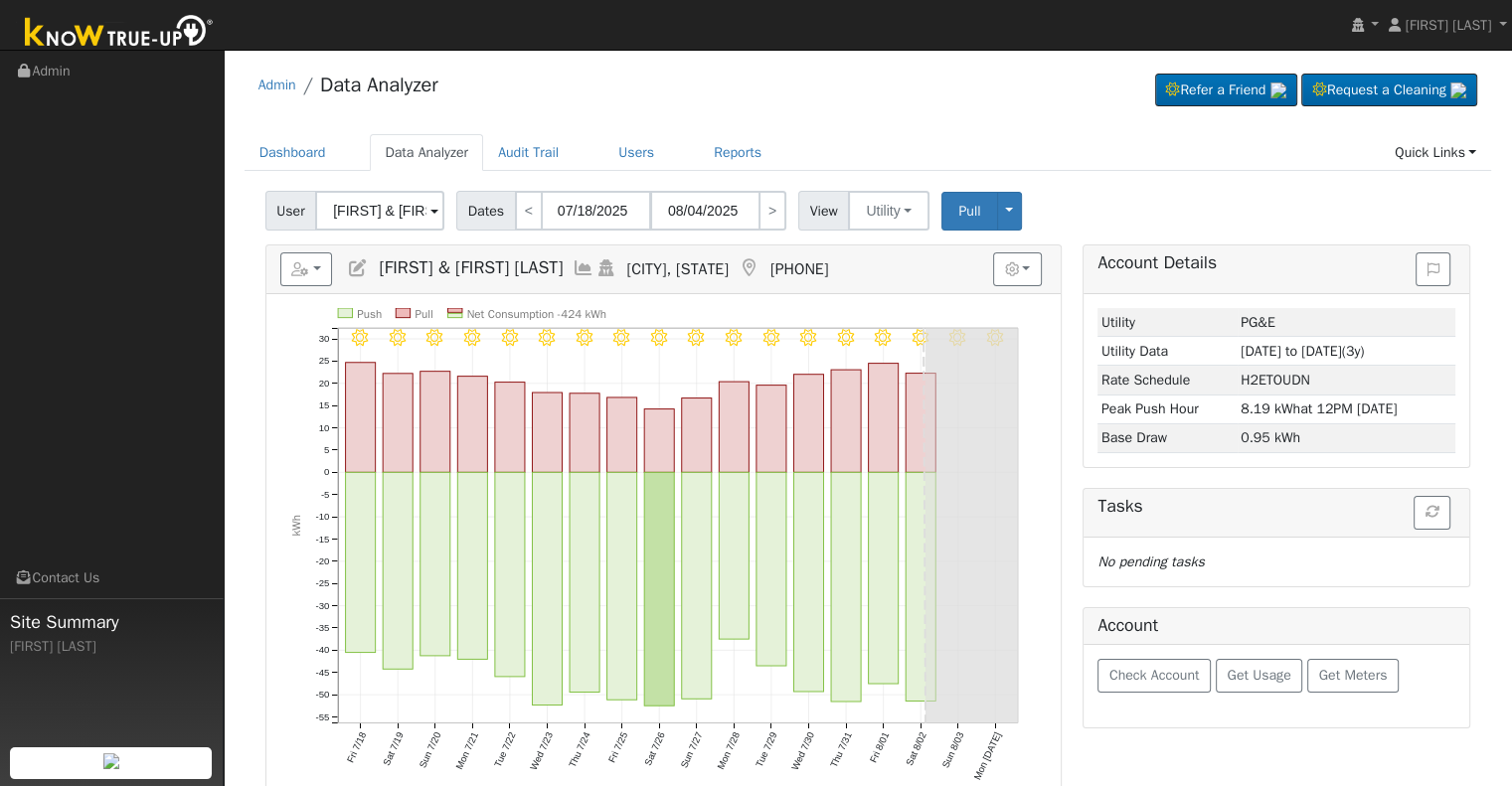 click at bounding box center [358, 268] 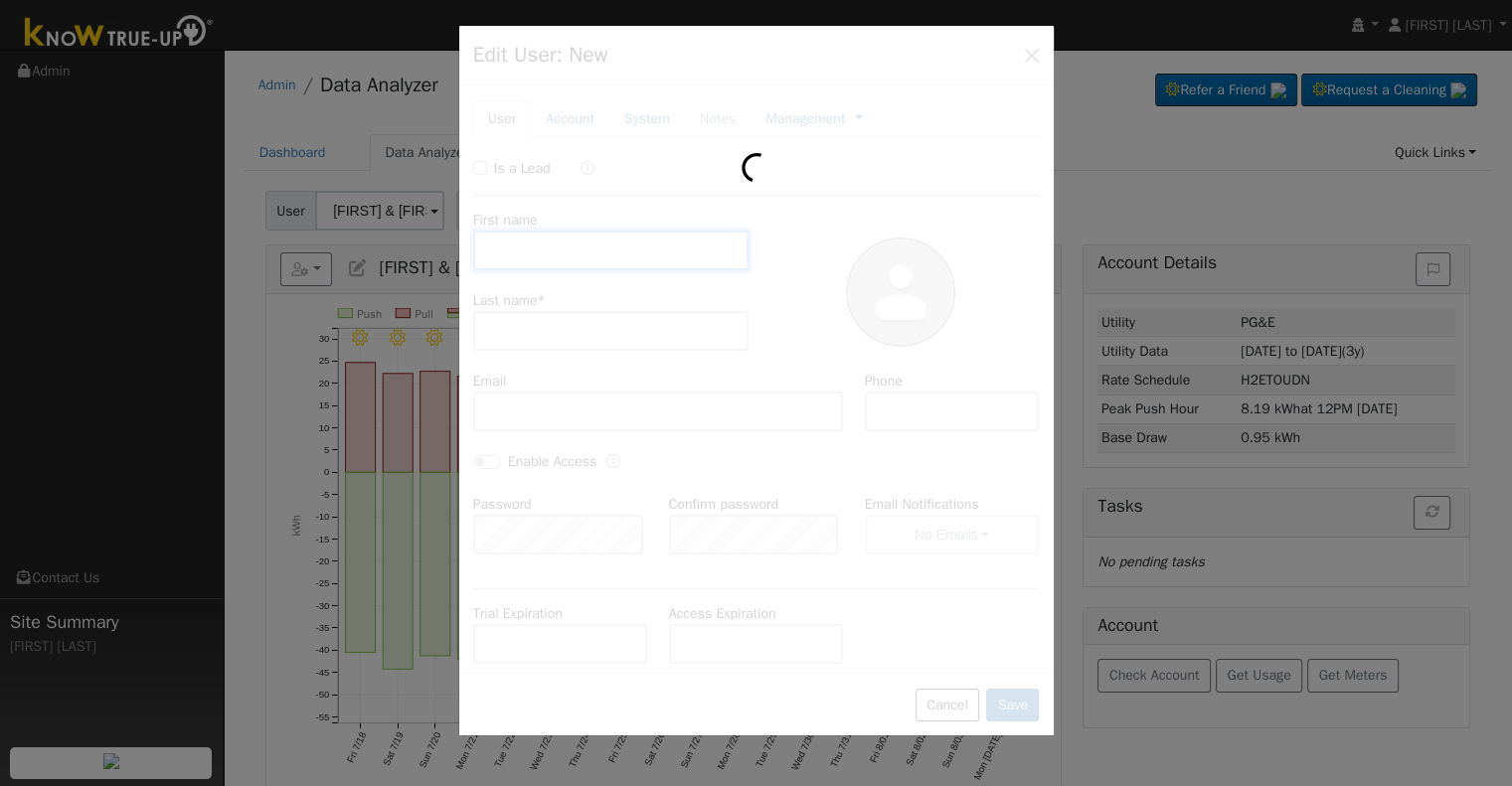type on "[FIRST] & [FIRST]" 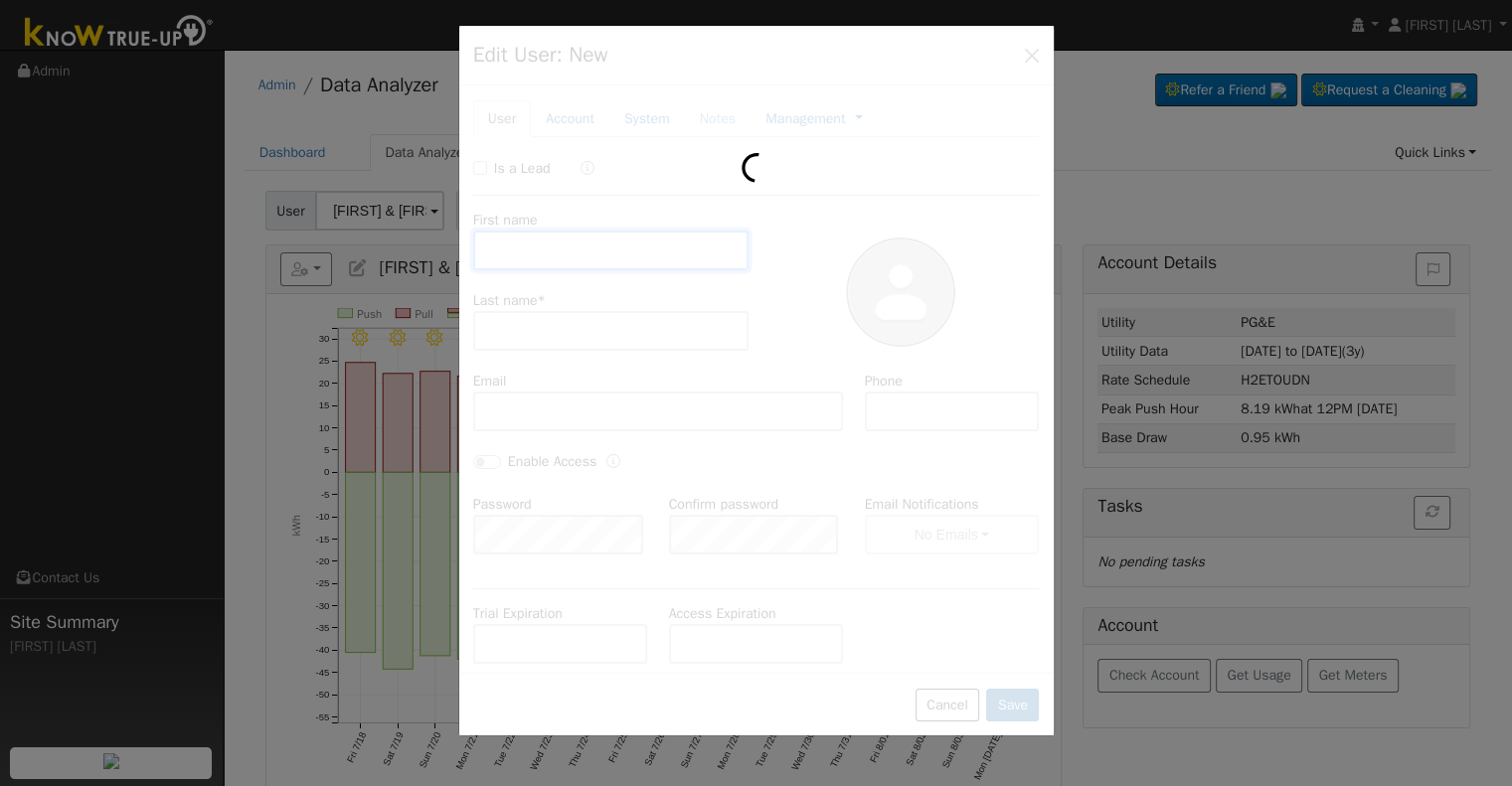 type on "Bermeo" 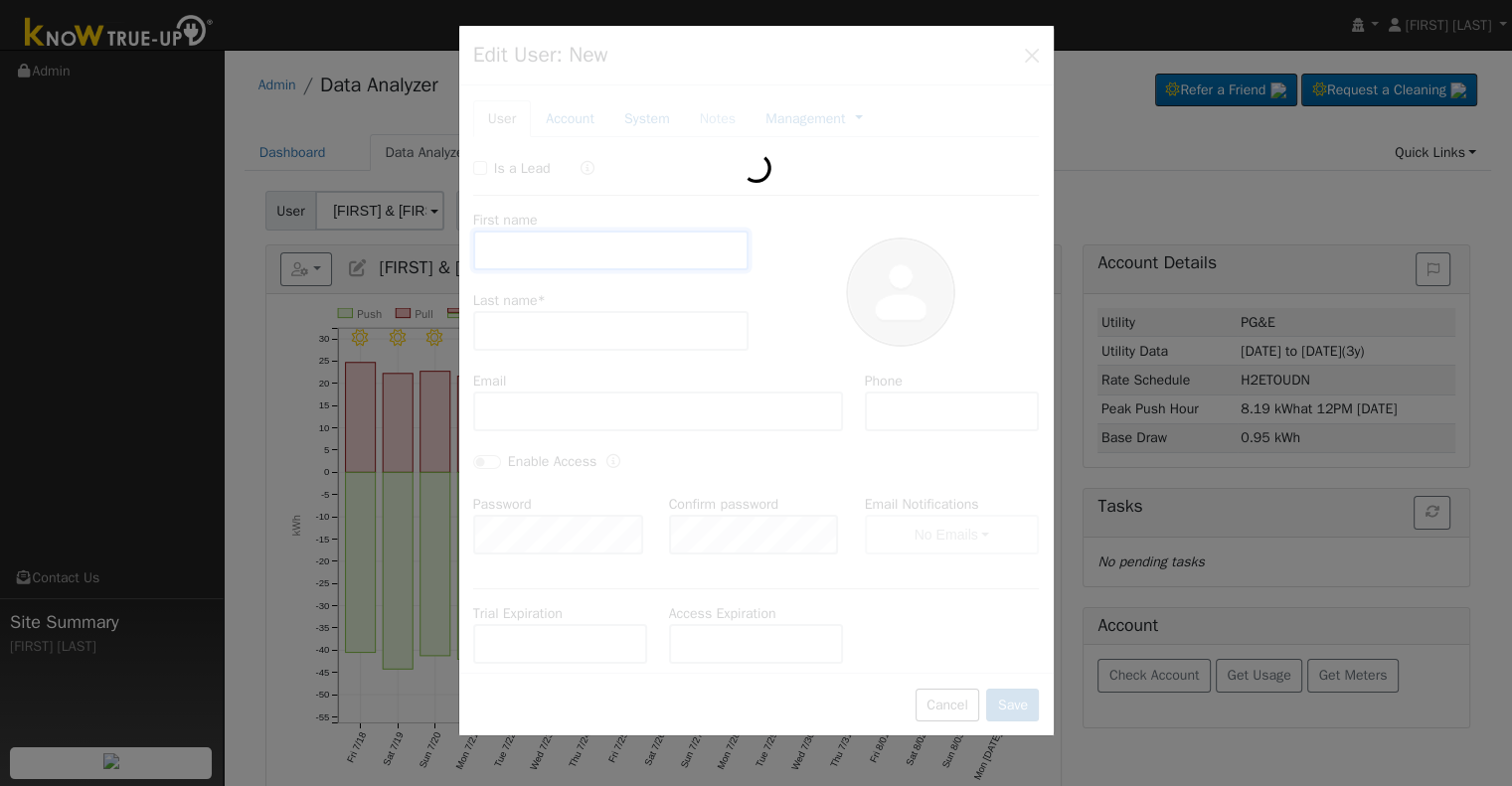 type on "[EMAIL]" 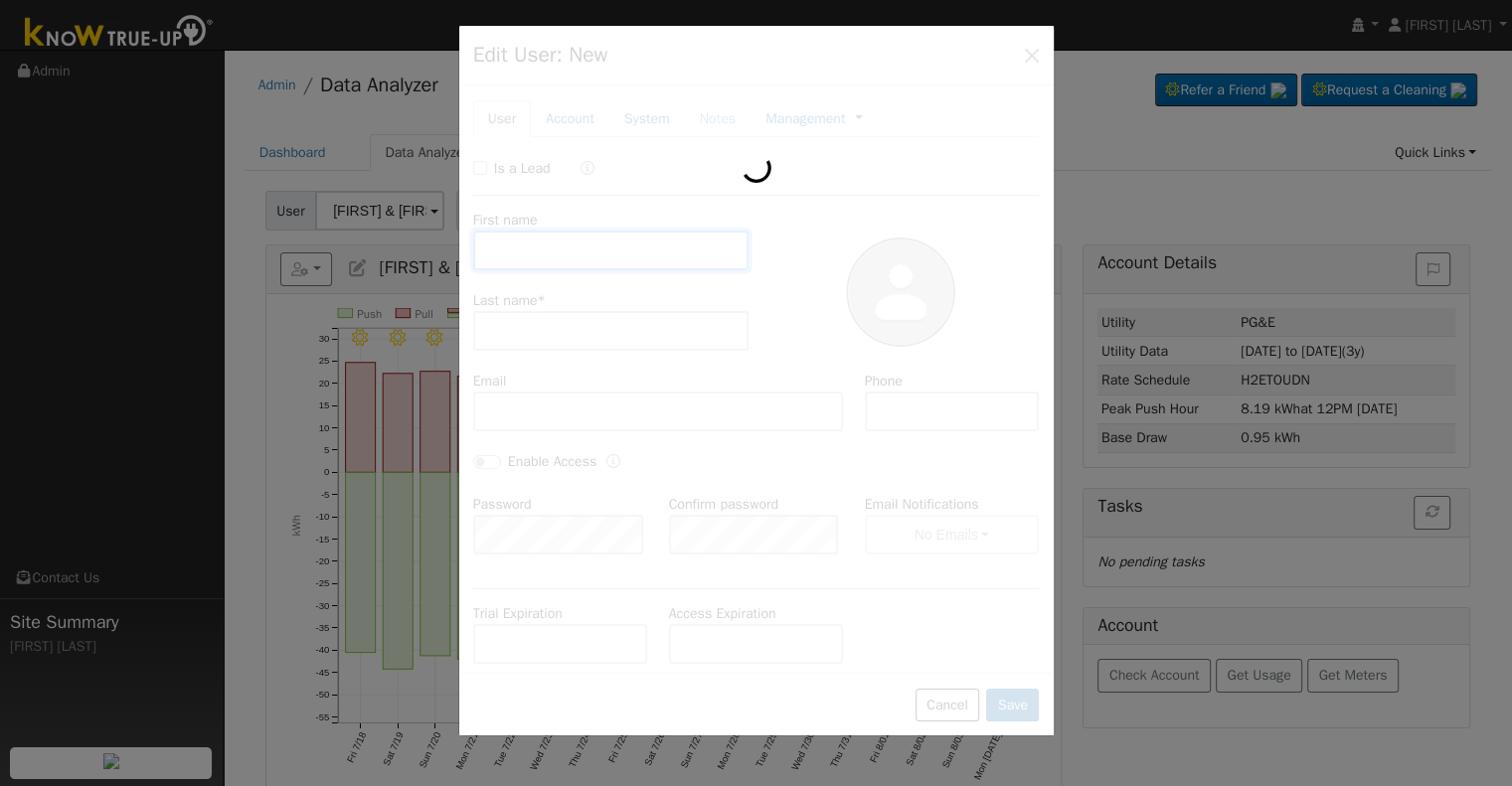 type on "[PHONE]" 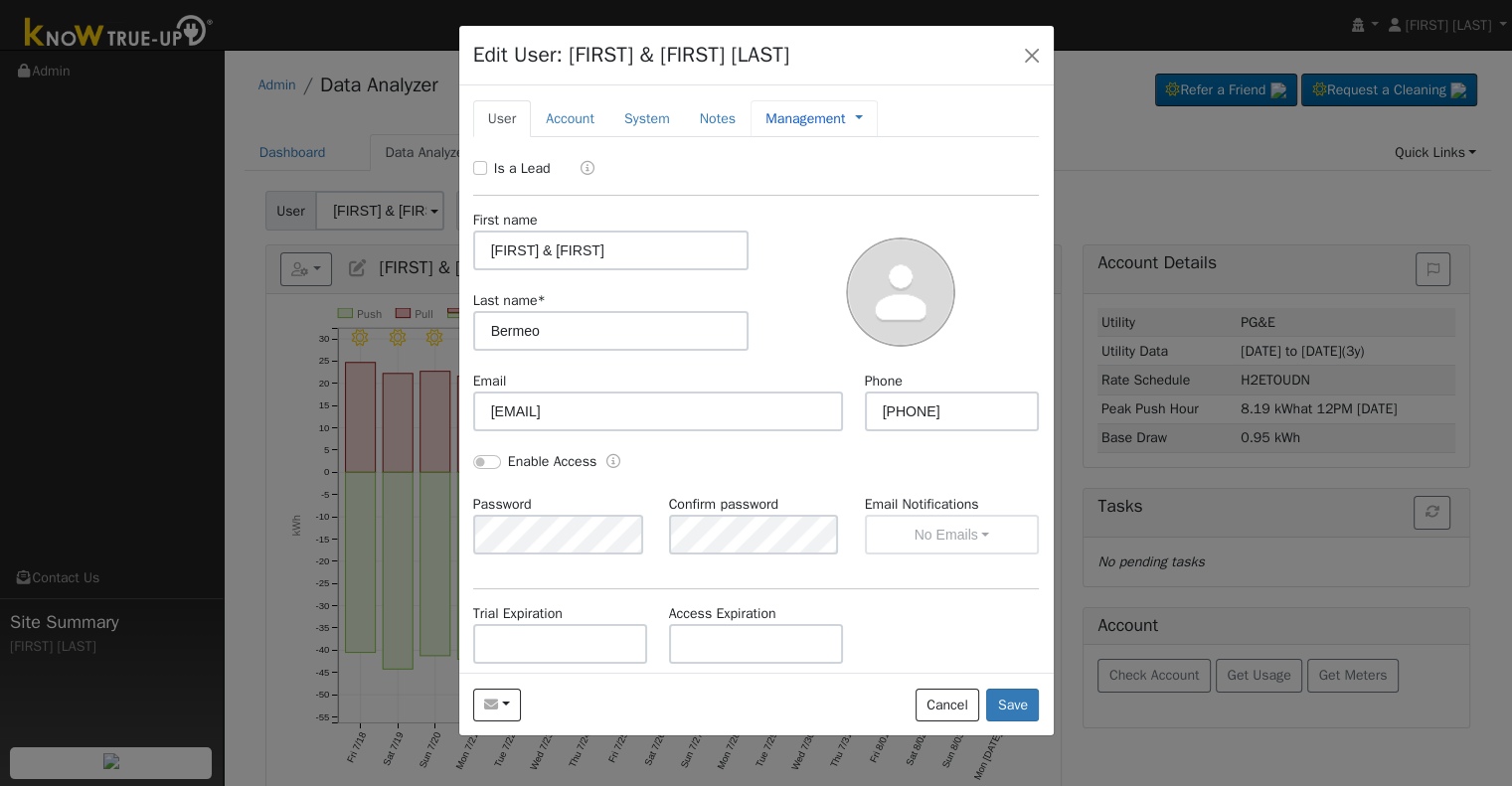 click on "Management" at bounding box center [805, 118] 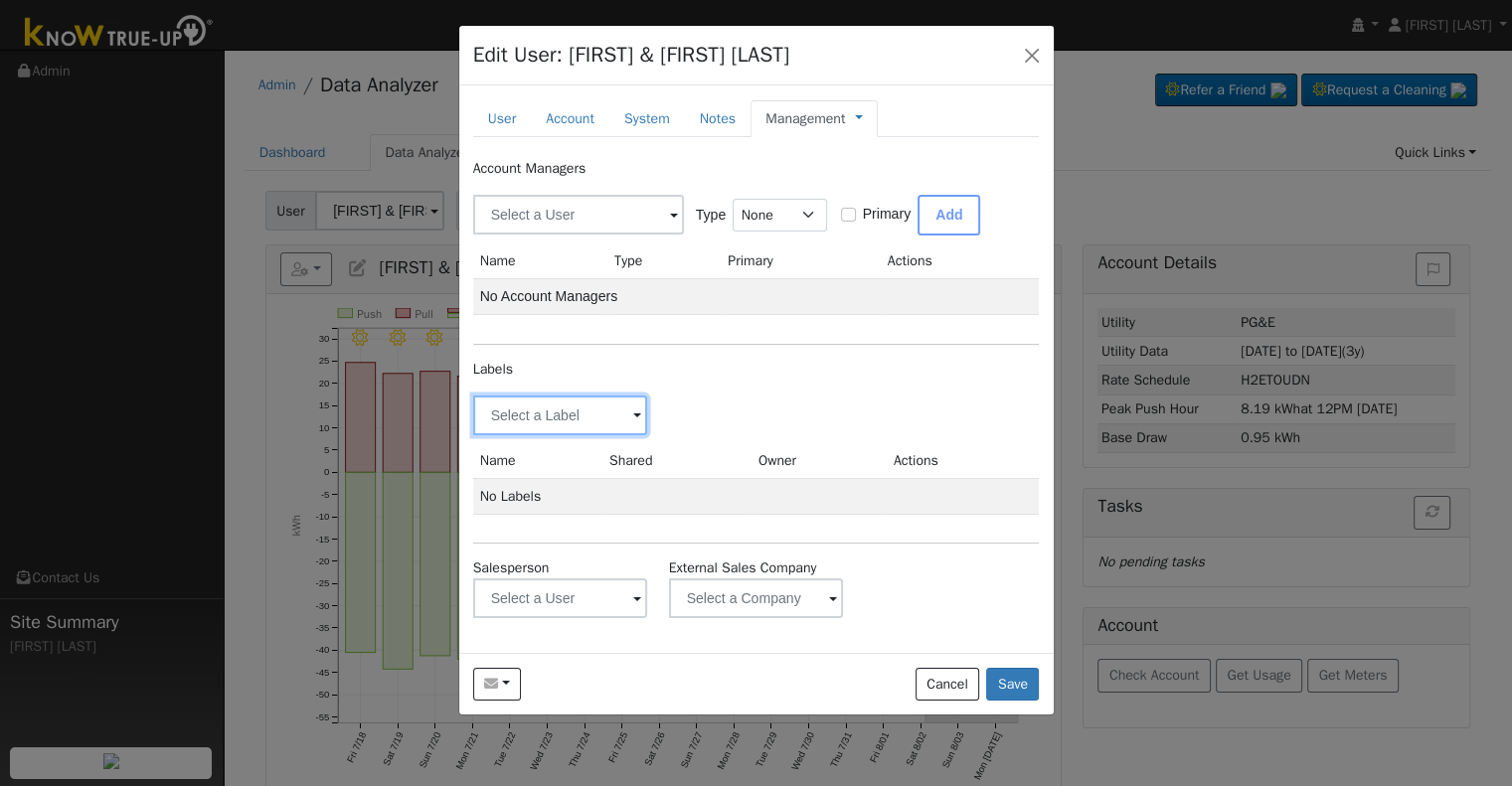 click at bounding box center (561, 415) 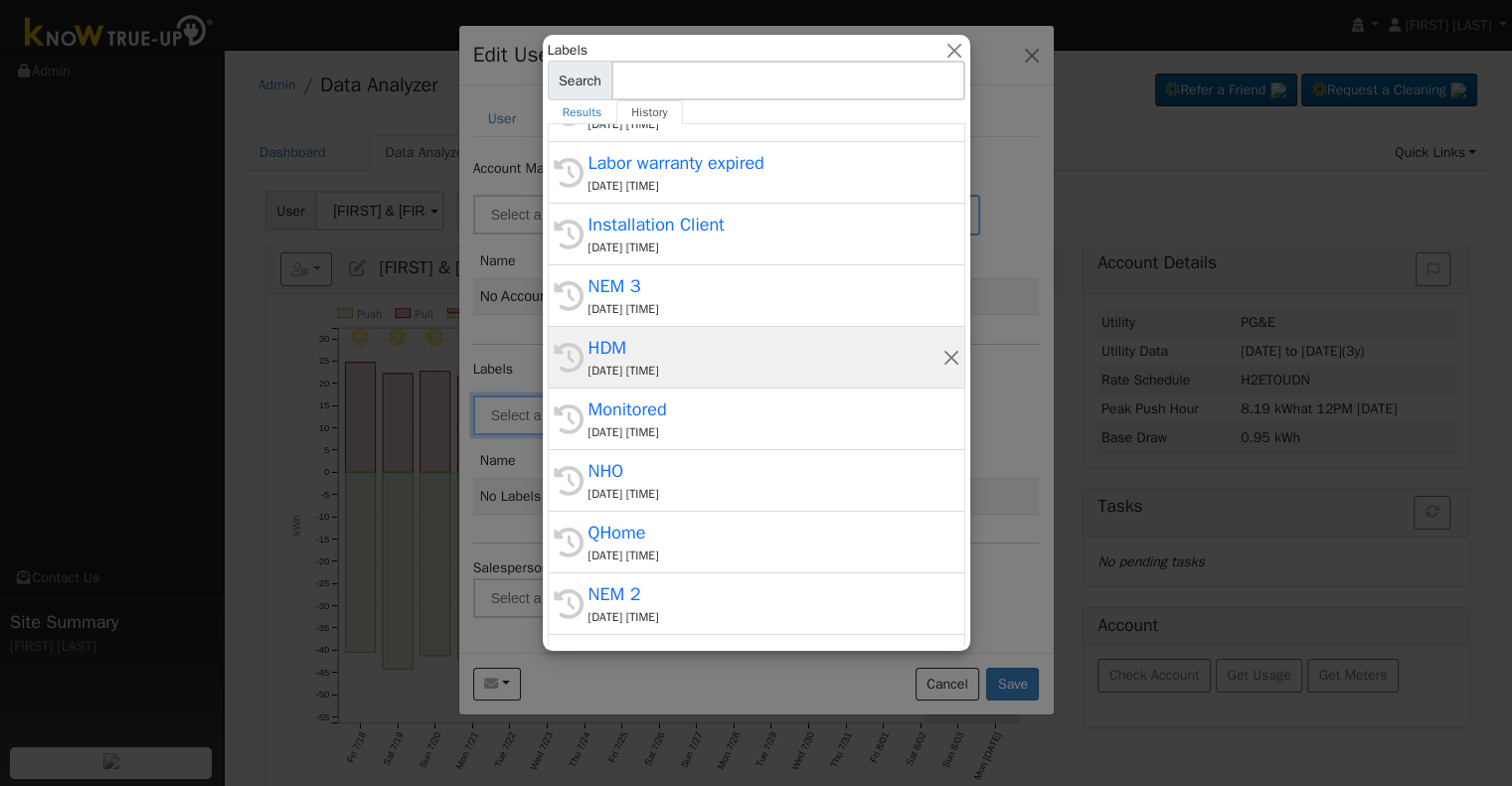 scroll, scrollTop: 397, scrollLeft: 0, axis: vertical 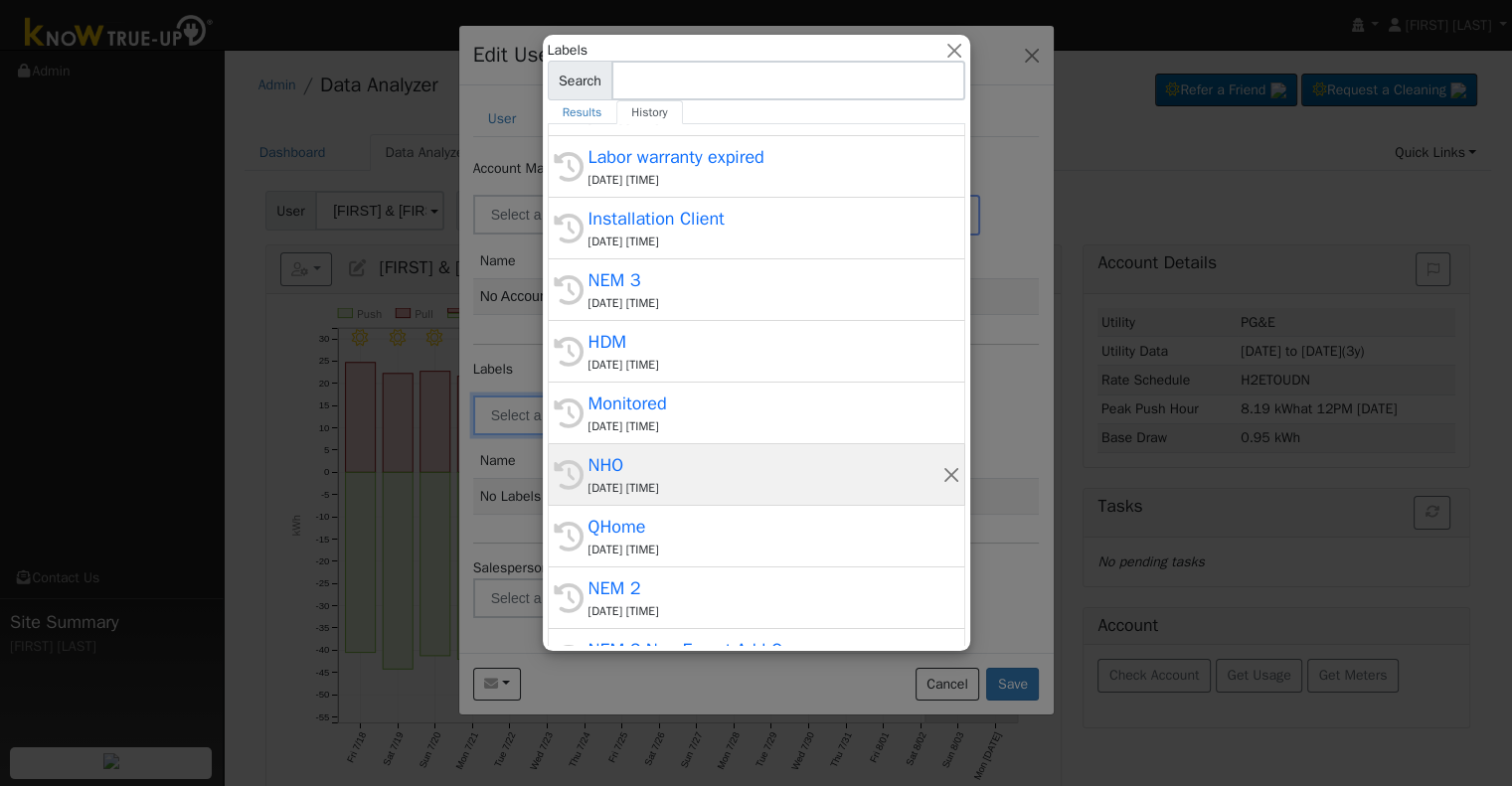 click on "NHO" at bounding box center [765, 465] 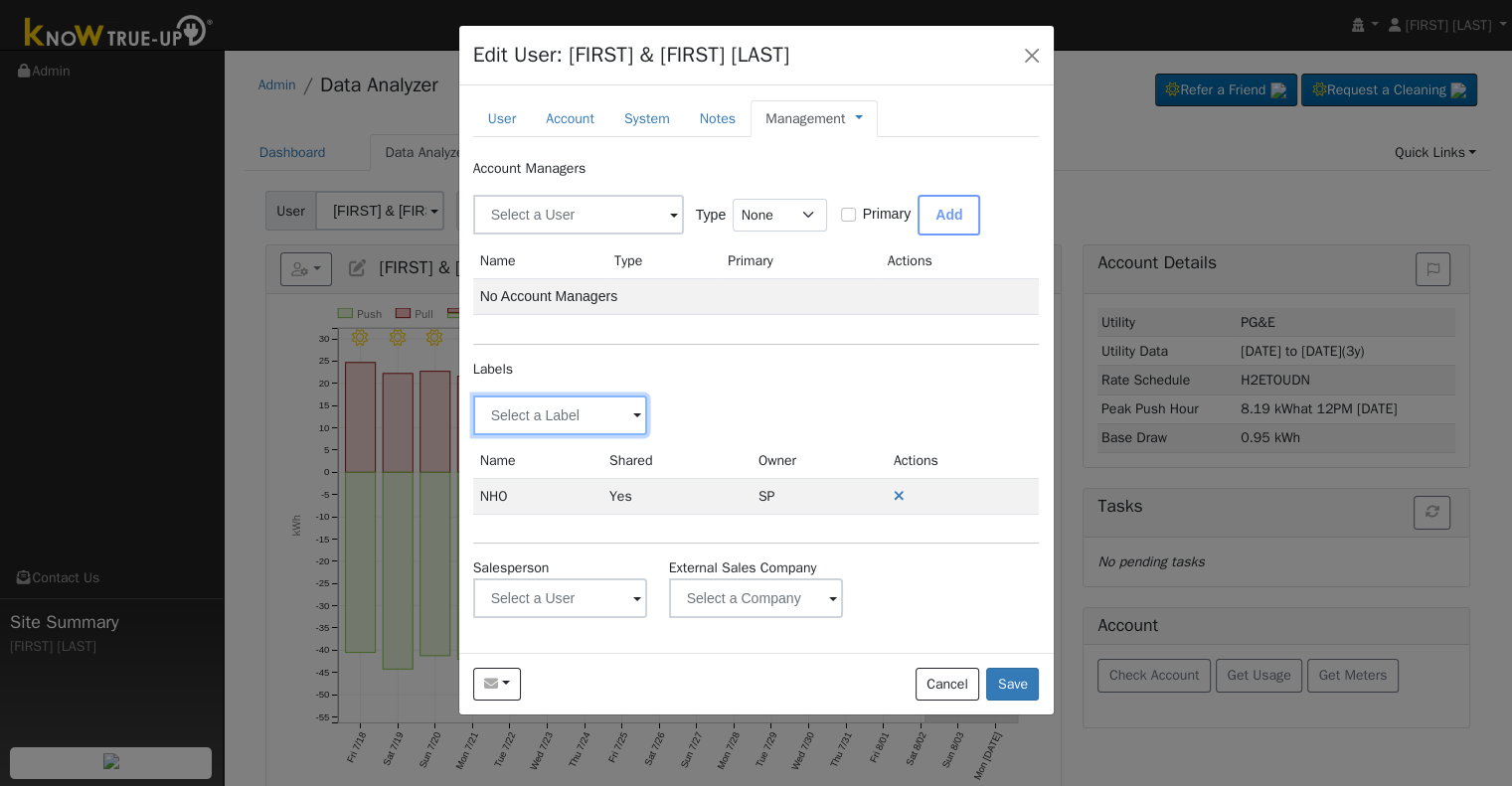 click at bounding box center [561, 415] 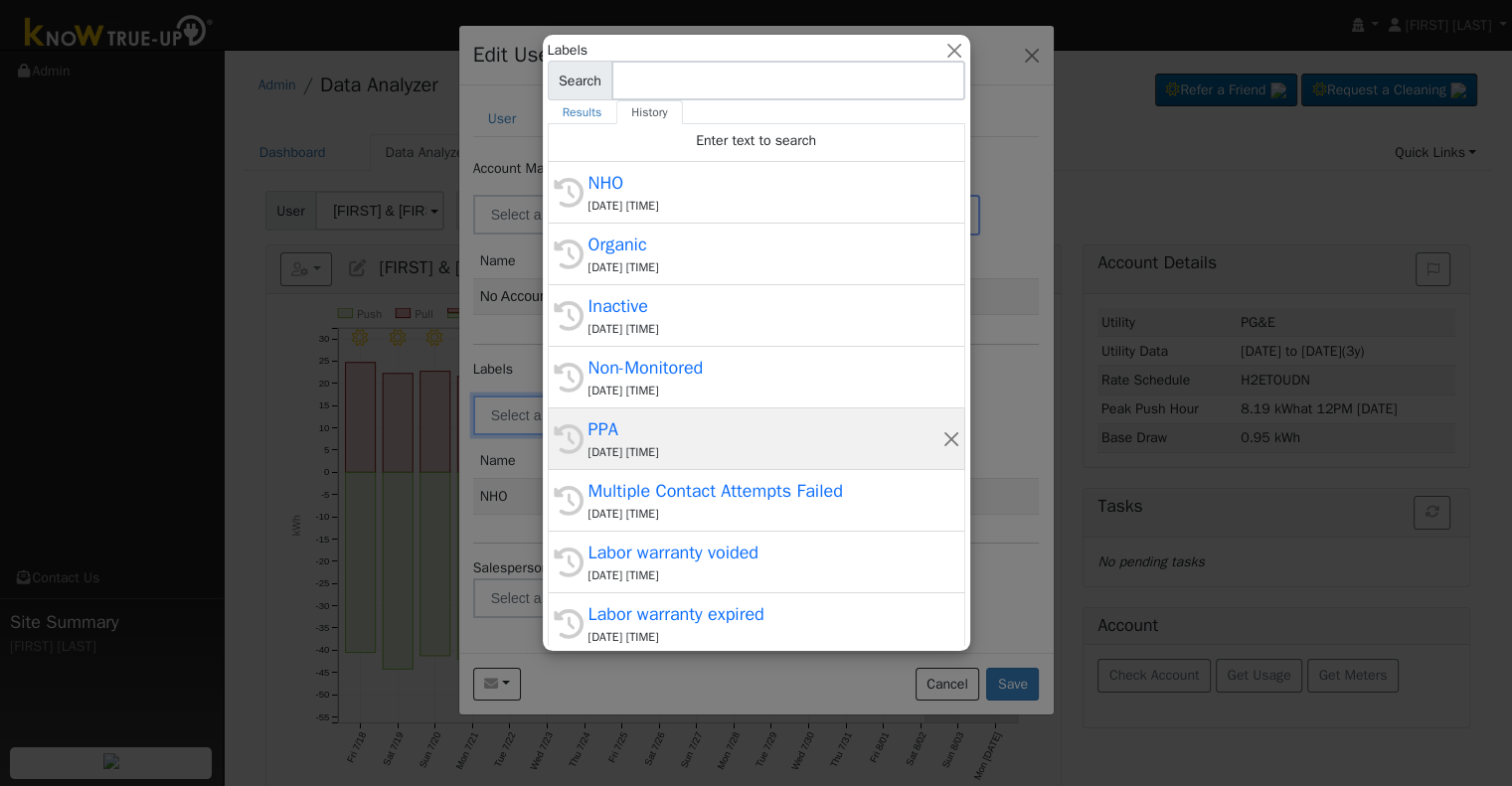 scroll, scrollTop: 0, scrollLeft: 0, axis: both 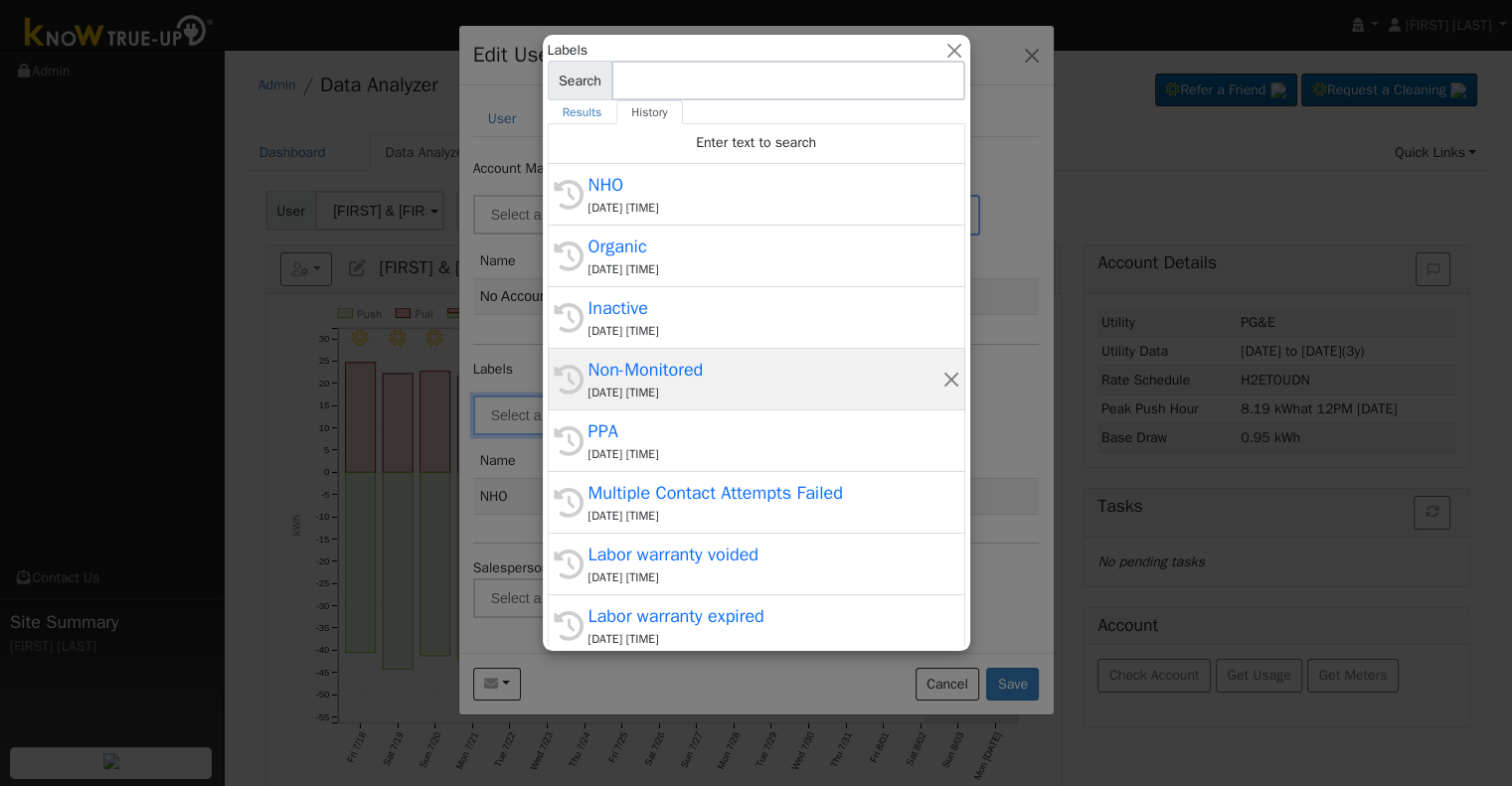 click on "Non-Monitored" at bounding box center [765, 370] 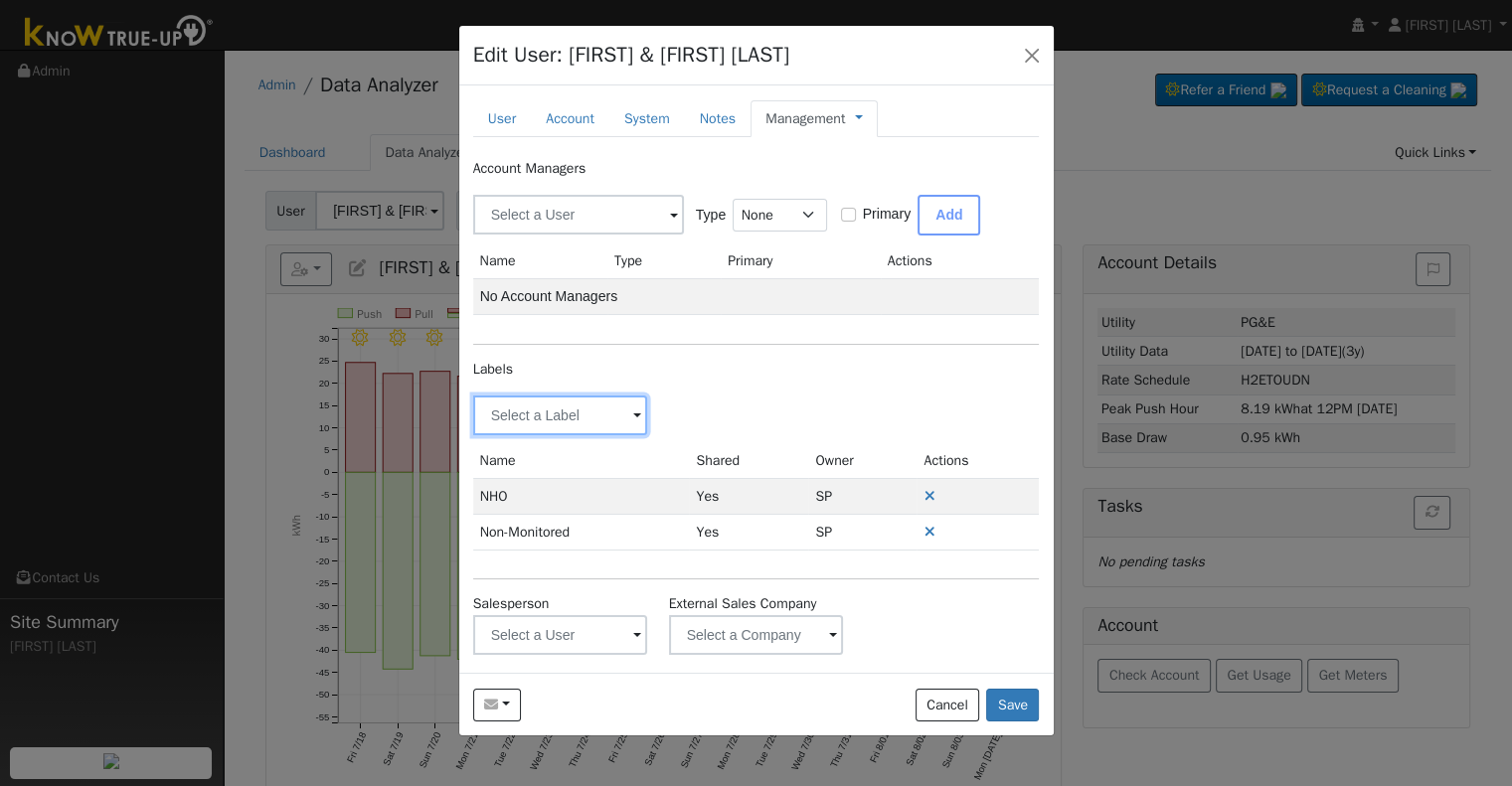 click at bounding box center (561, 415) 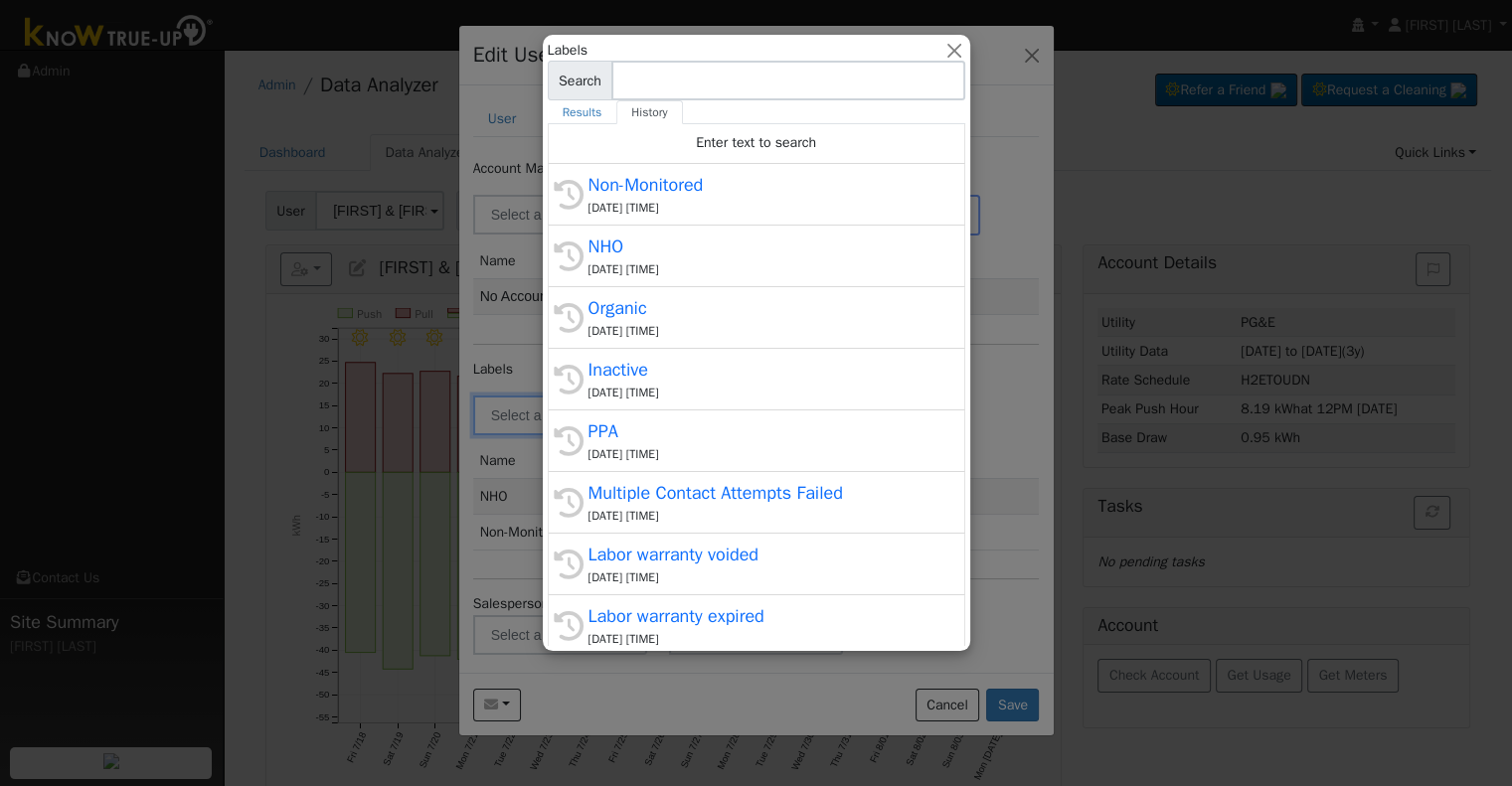 click at bounding box center (756, 393) 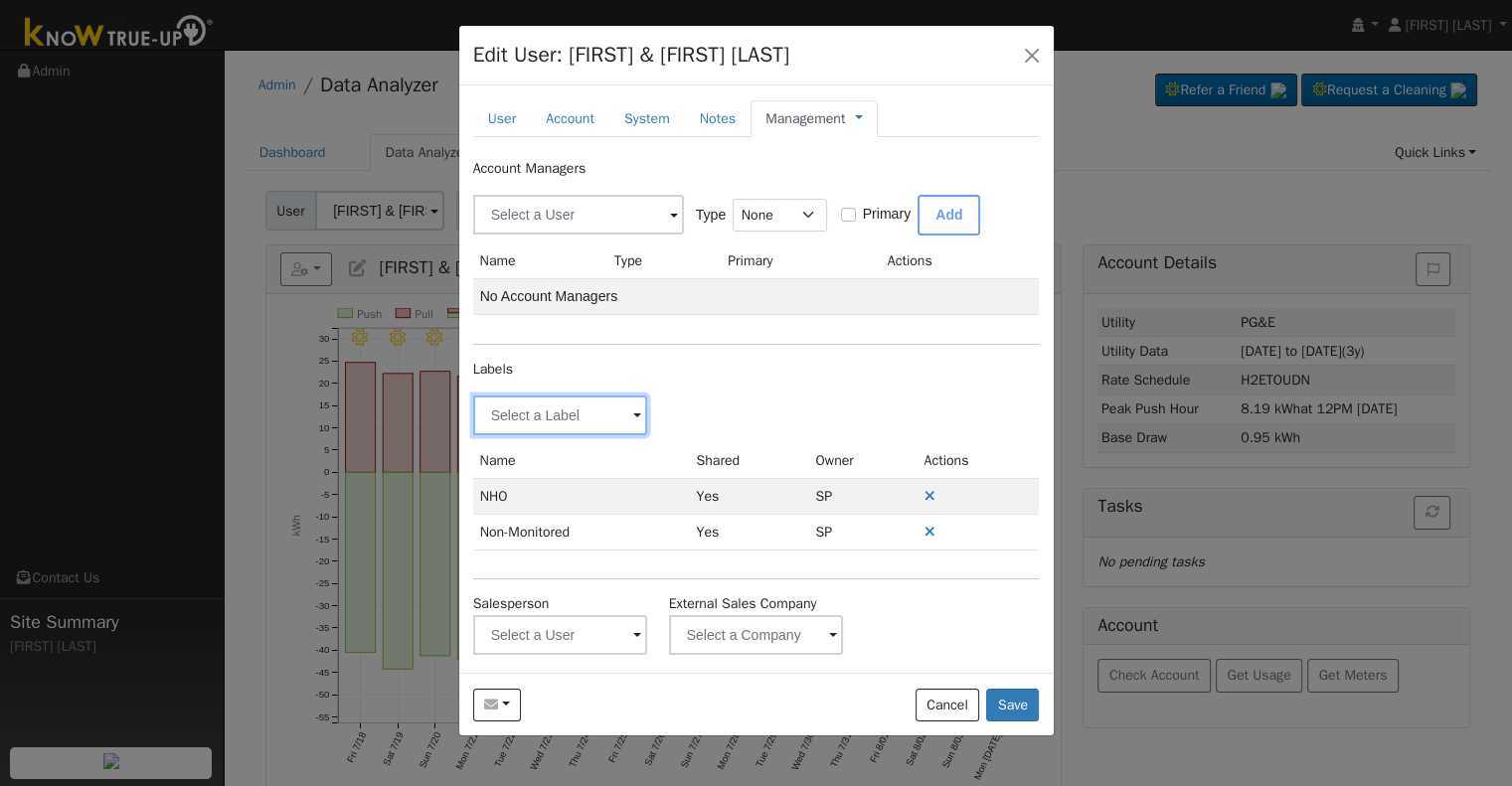 click at bounding box center (561, 415) 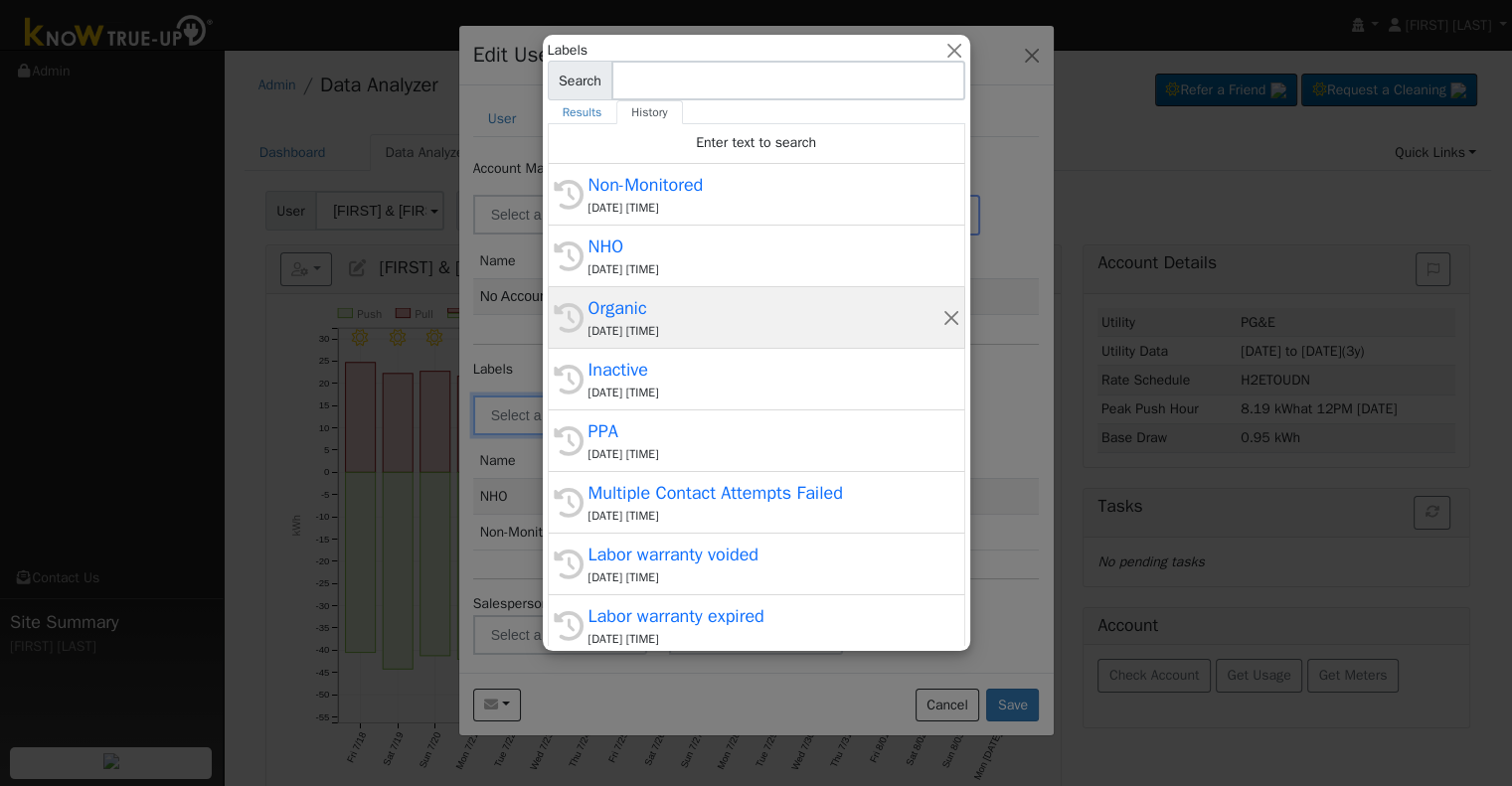 click on "Organic" at bounding box center [765, 308] 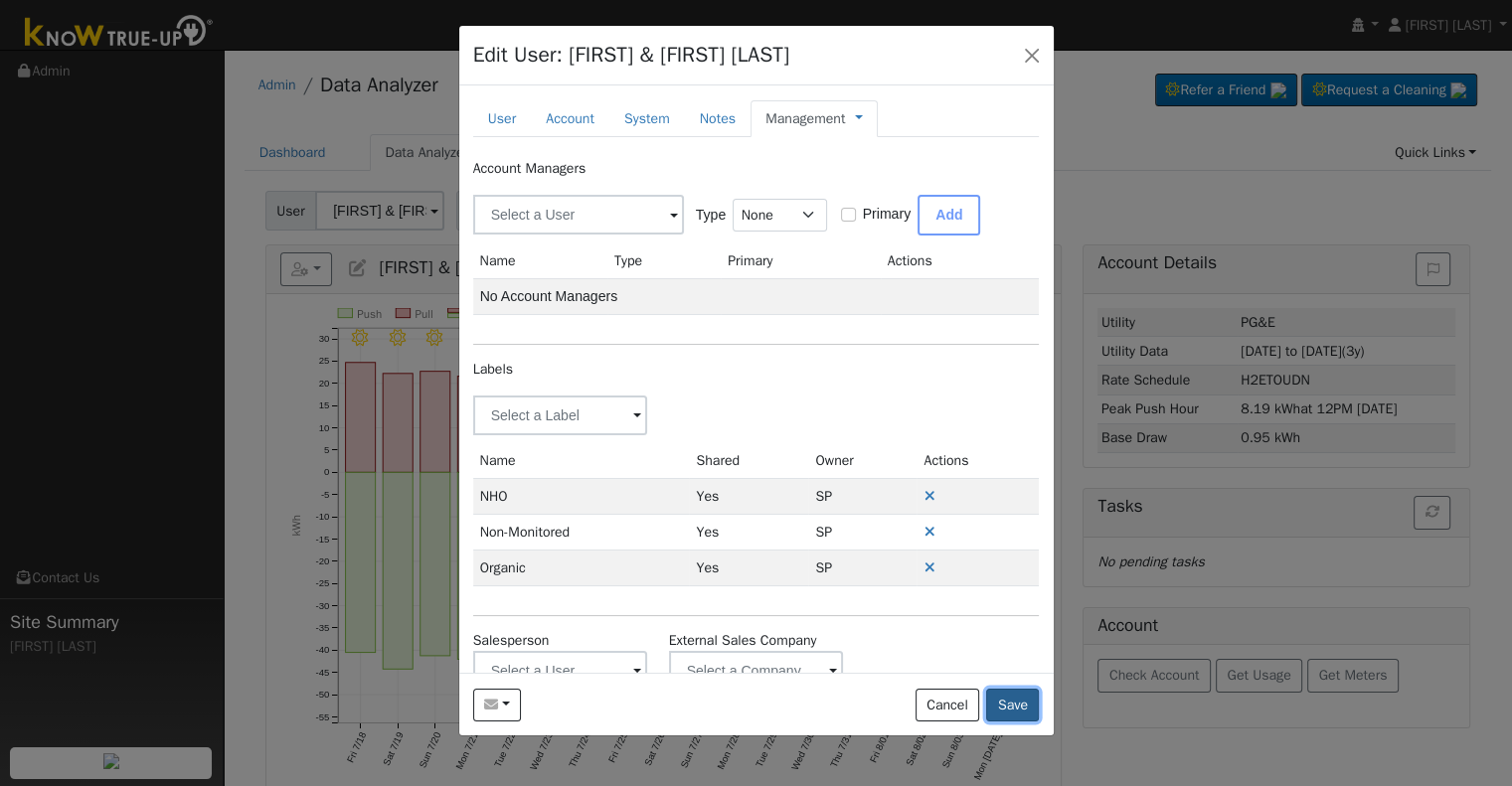 click on "Save" at bounding box center (1012, 706) 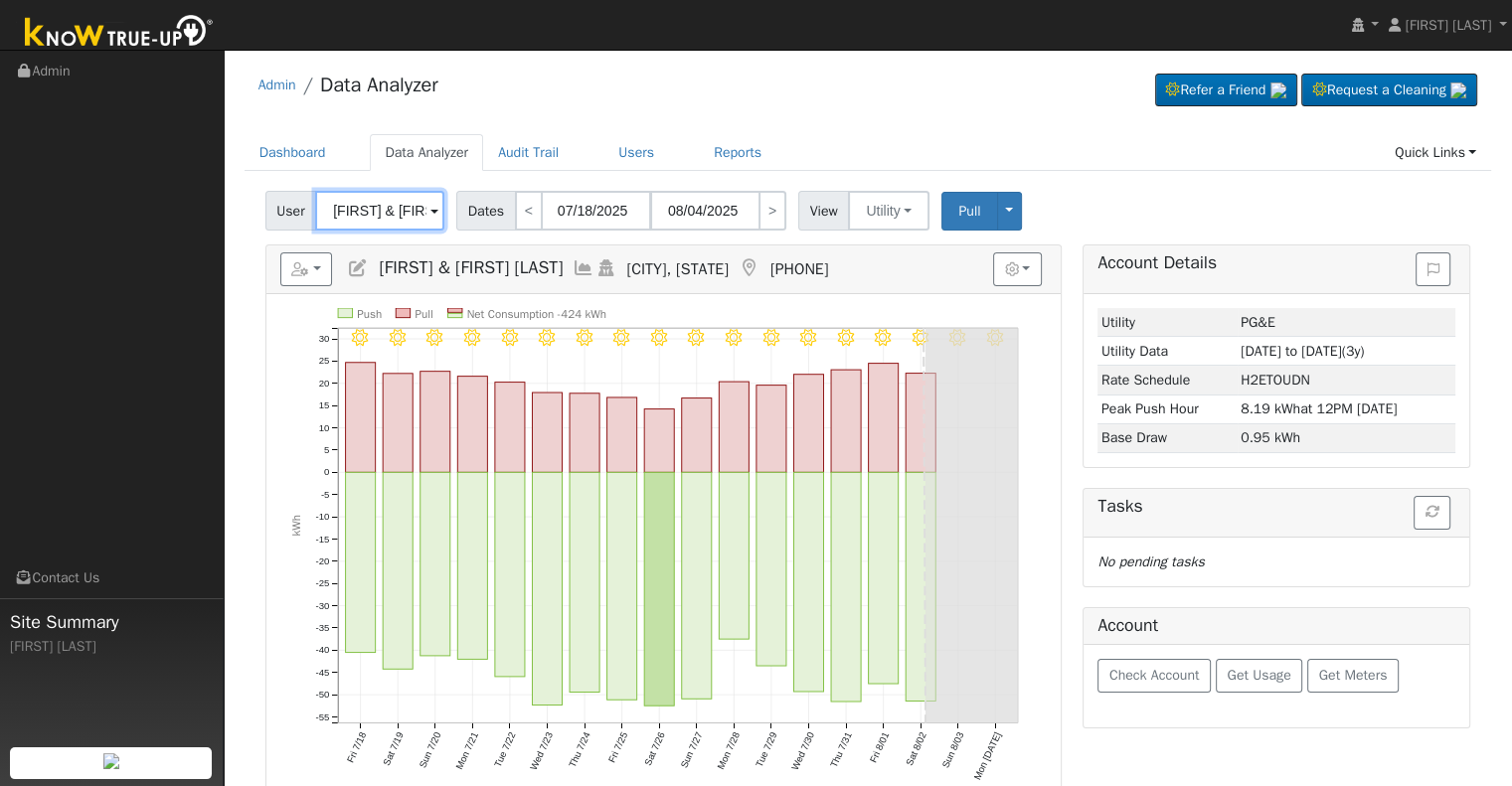 click on "[FIRST] & [FIRST] [LAST]" at bounding box center [380, 211] 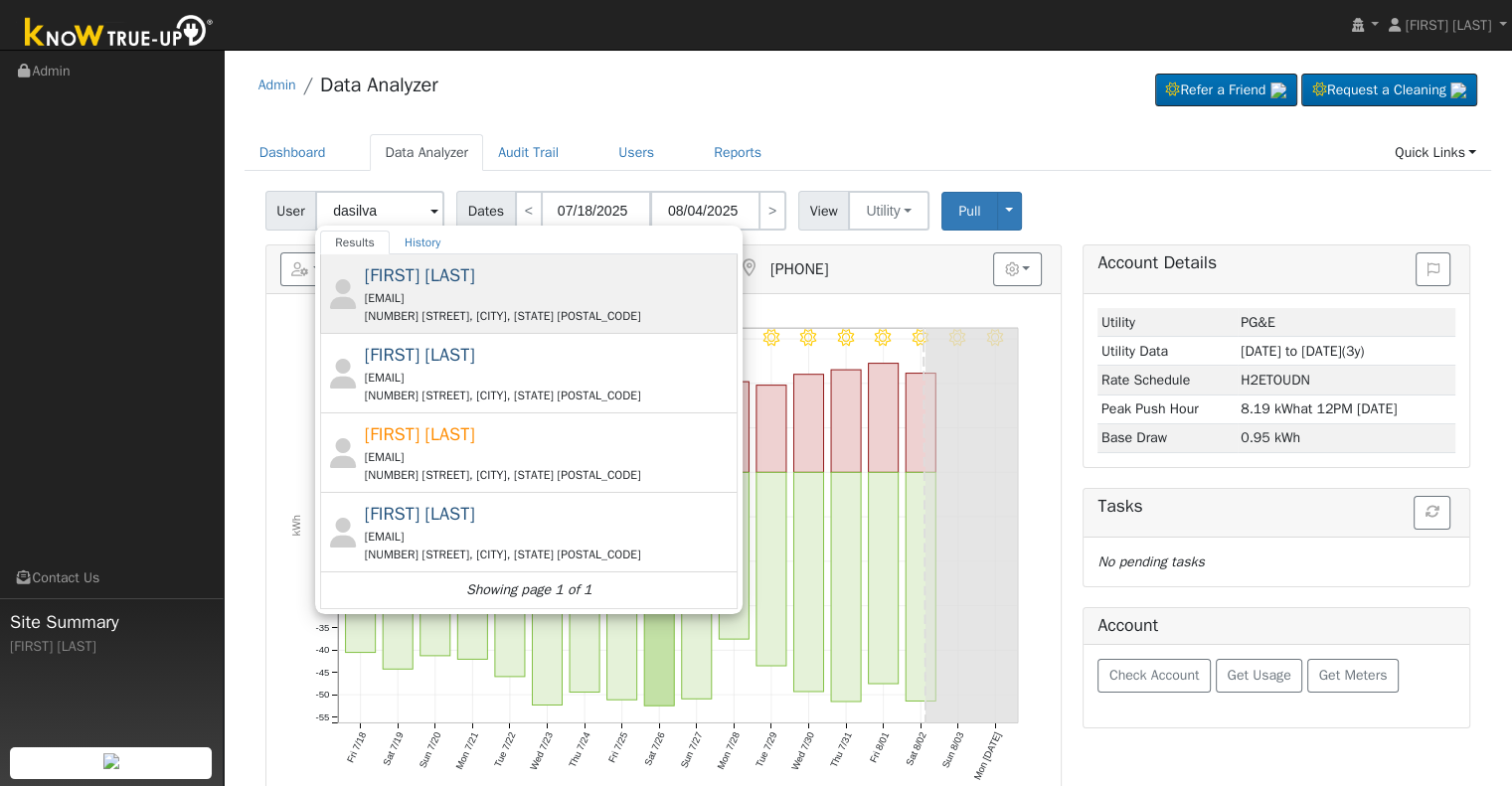click on "[EMAIL]" at bounding box center [549, 298] 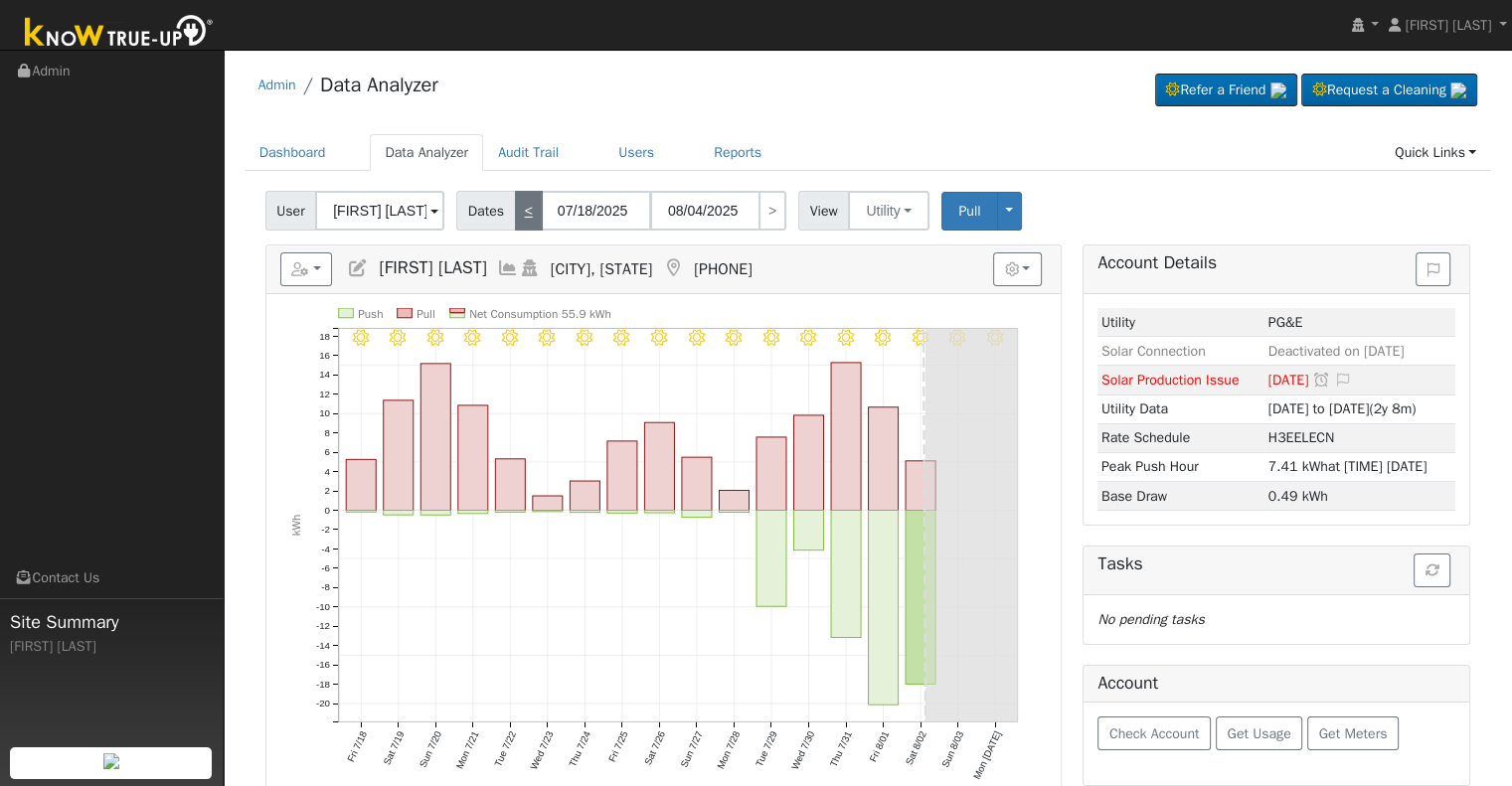 click on "<" at bounding box center (529, 211) 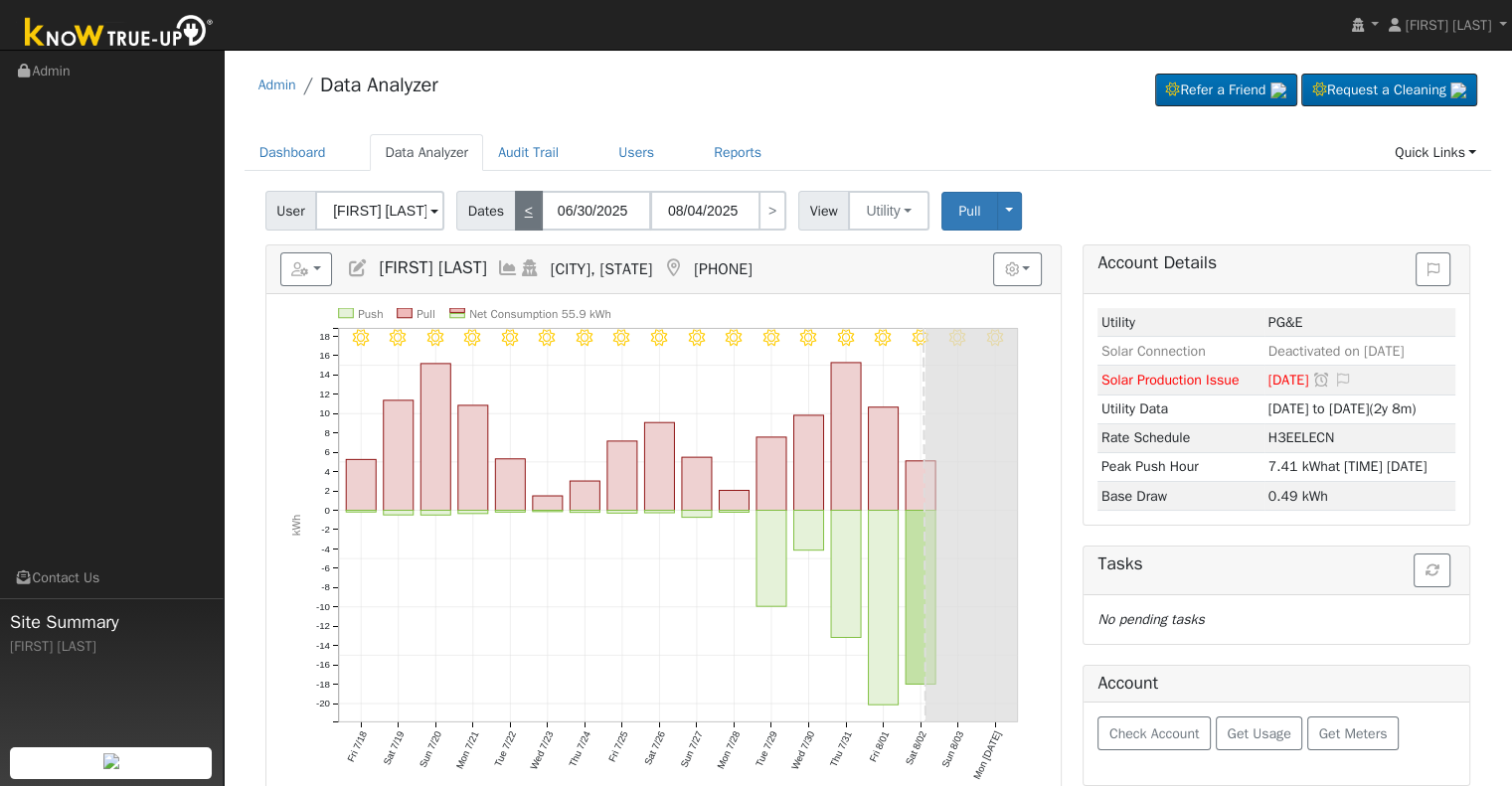 type on "[DATE]" 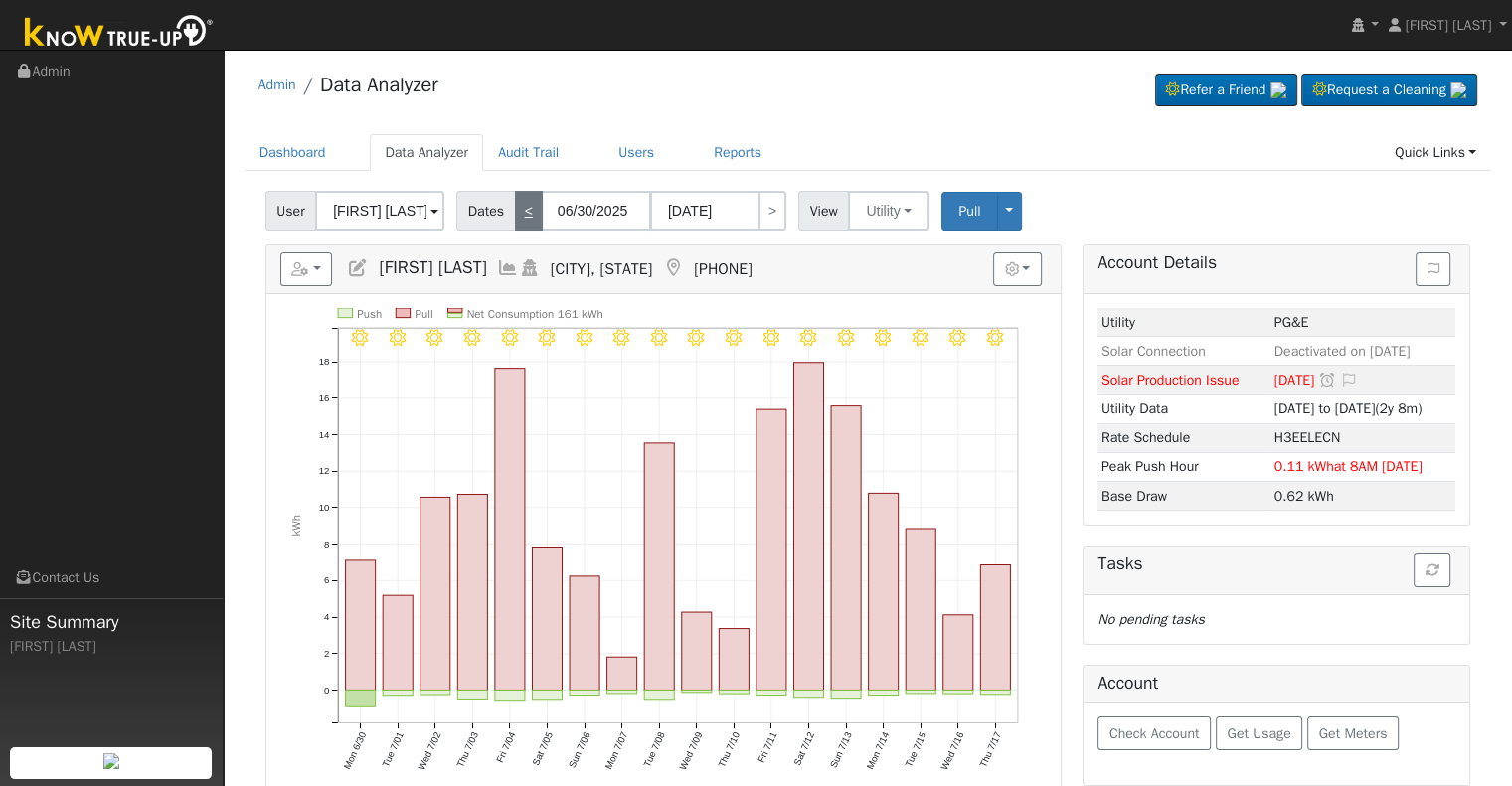click on "<" at bounding box center (529, 211) 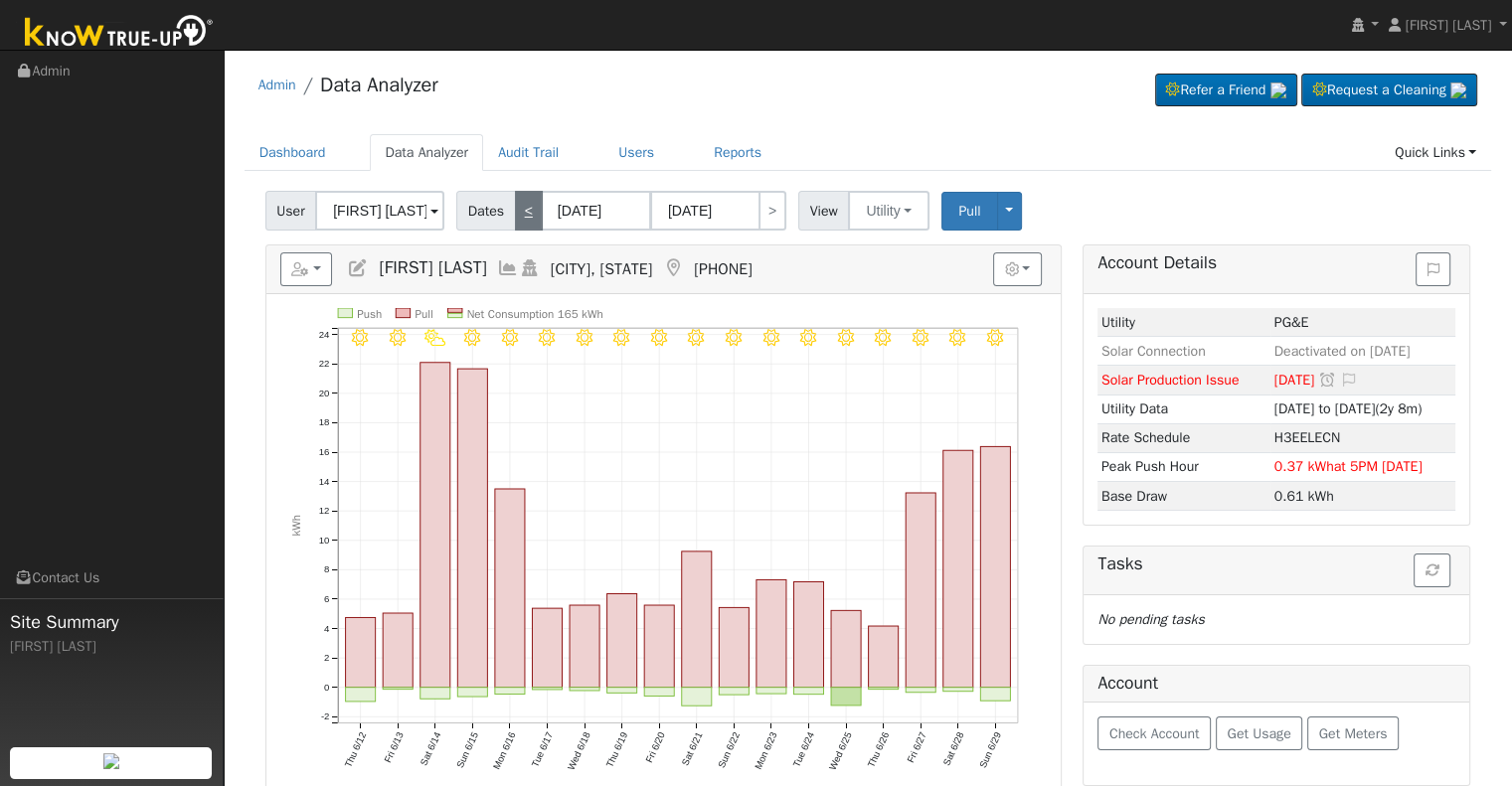 click on "<" at bounding box center [529, 211] 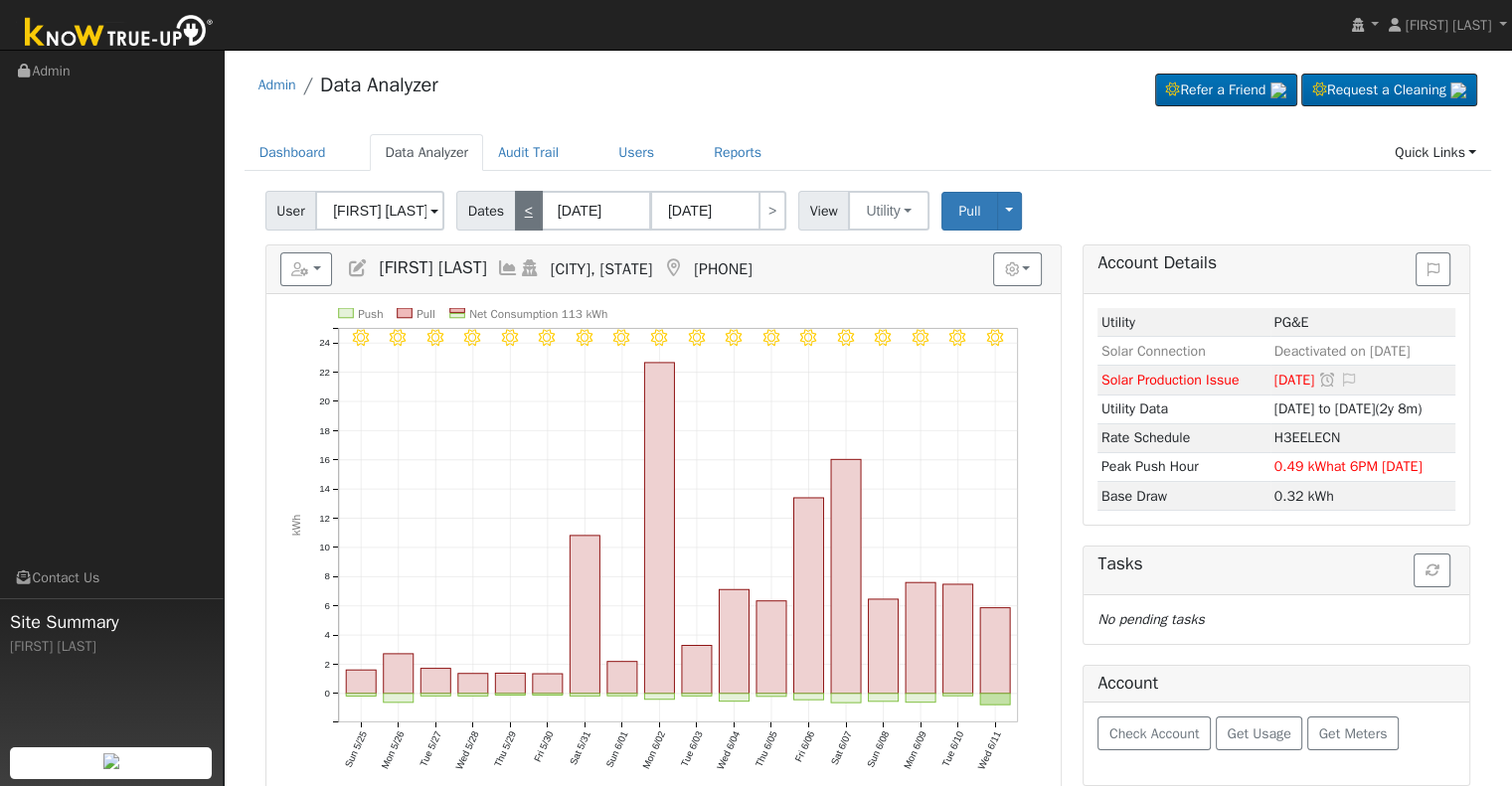click on "<" at bounding box center (529, 211) 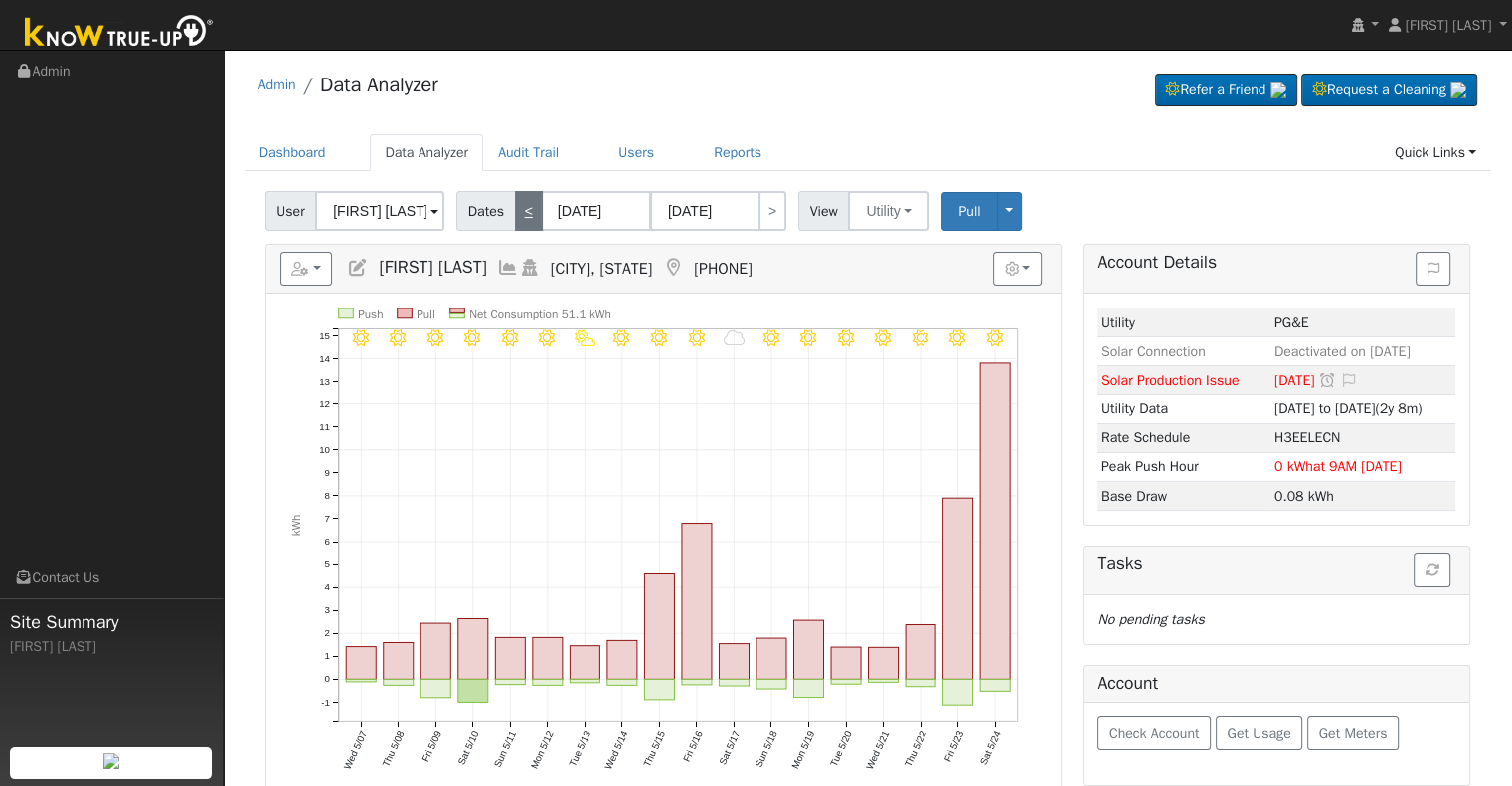 click on "<" at bounding box center [529, 211] 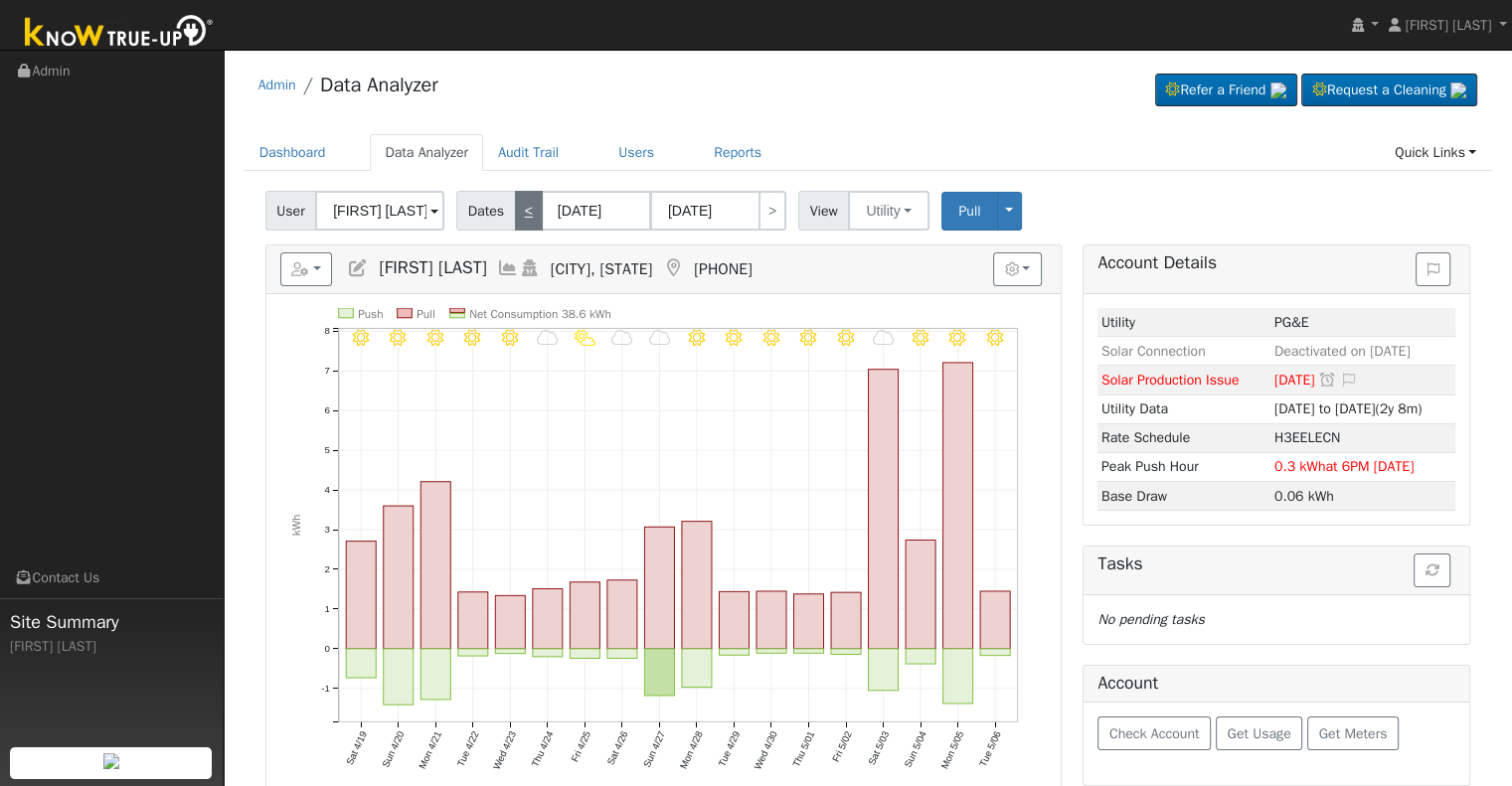 click on "<" at bounding box center [529, 211] 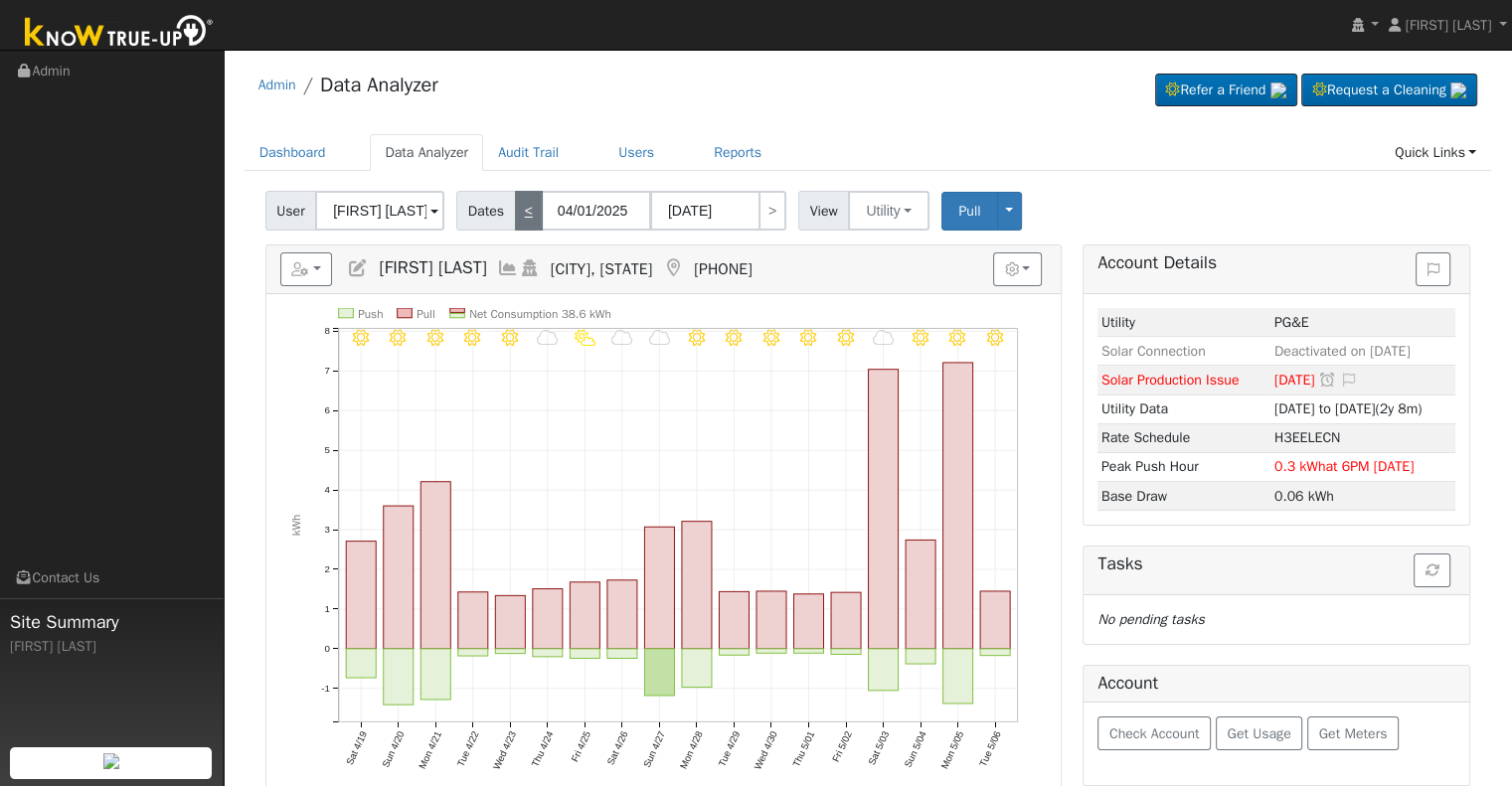 type on "[DATE]" 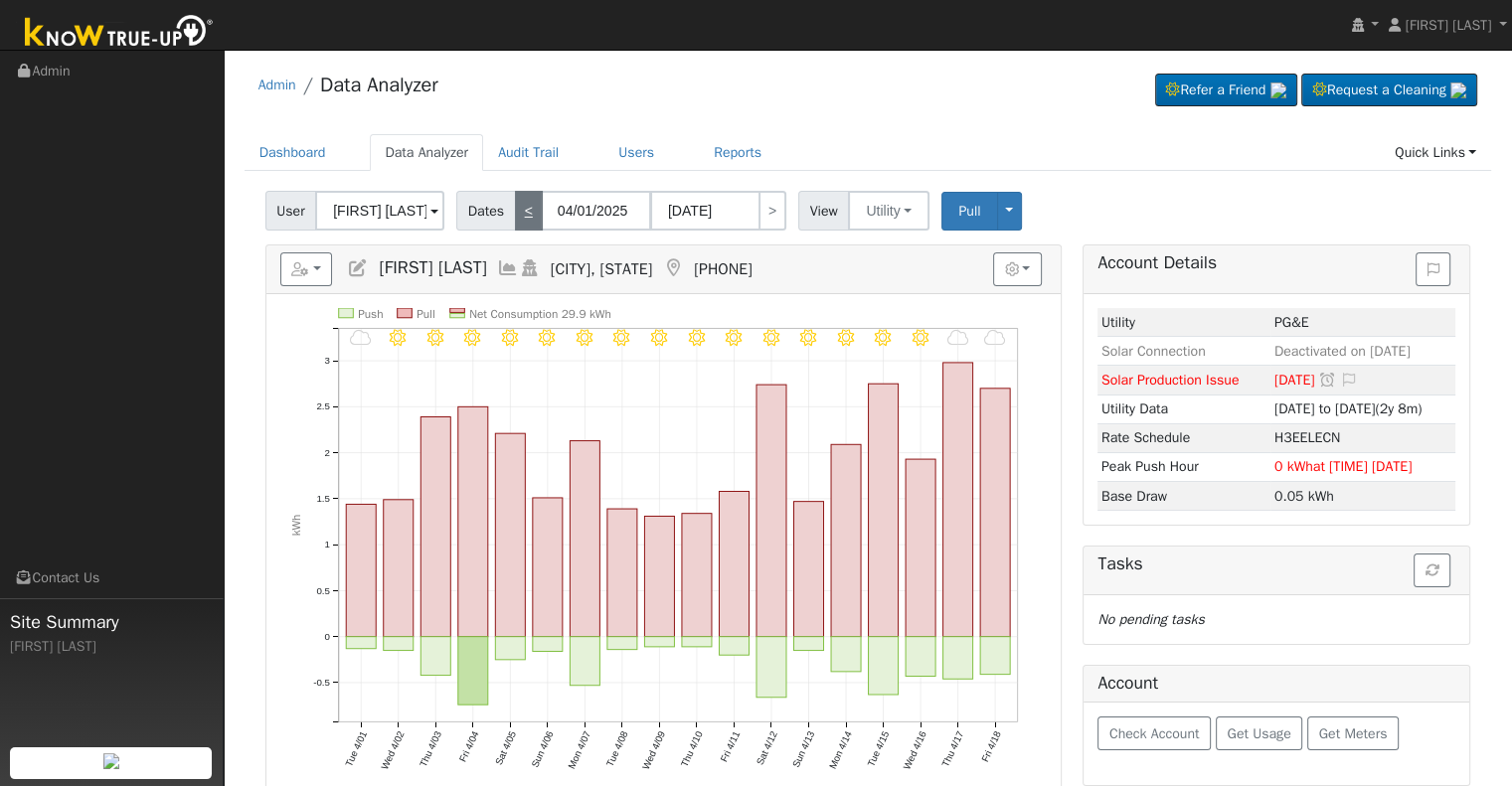 click on "<" at bounding box center (529, 211) 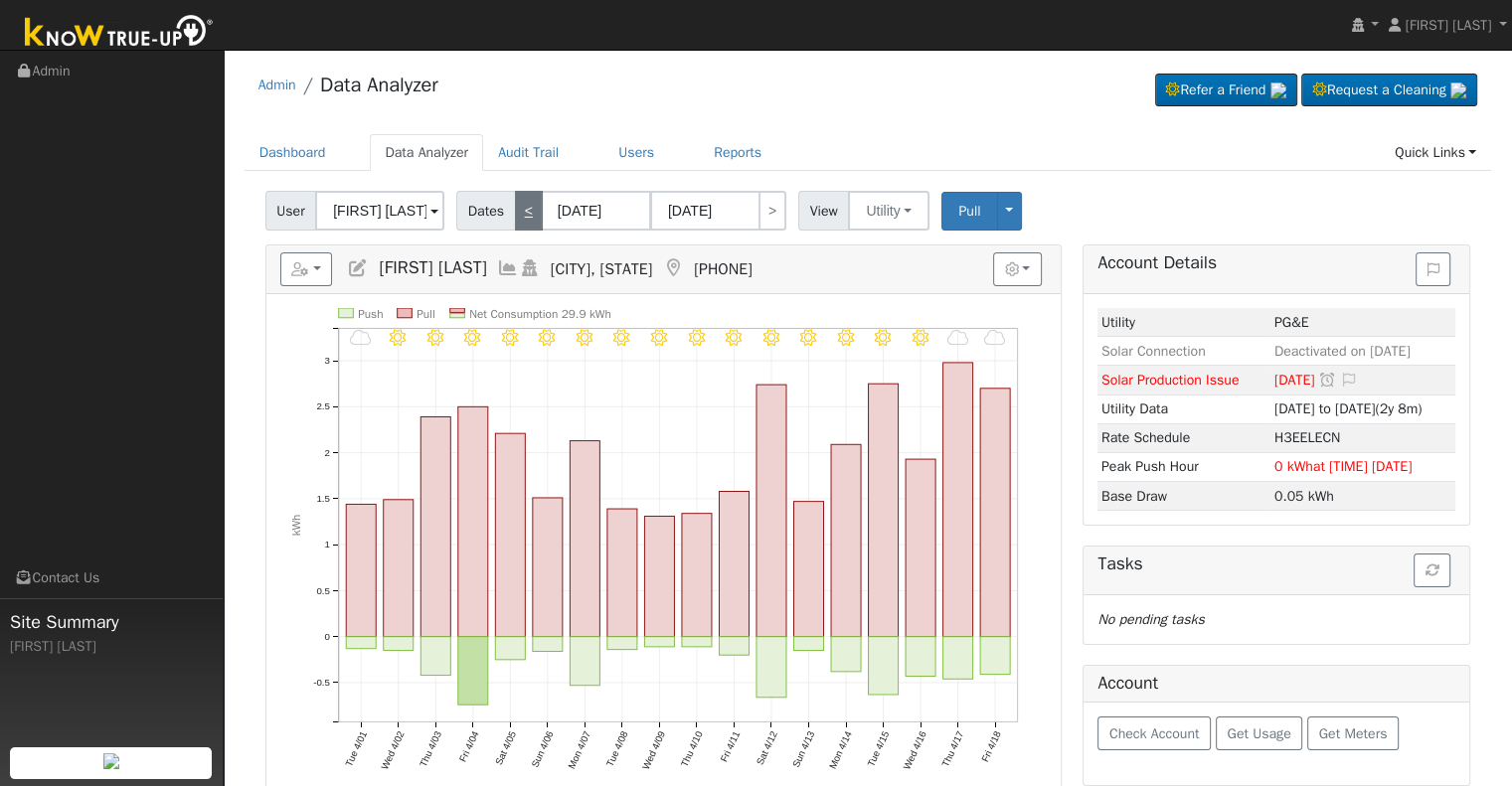 type on "03/31/2025" 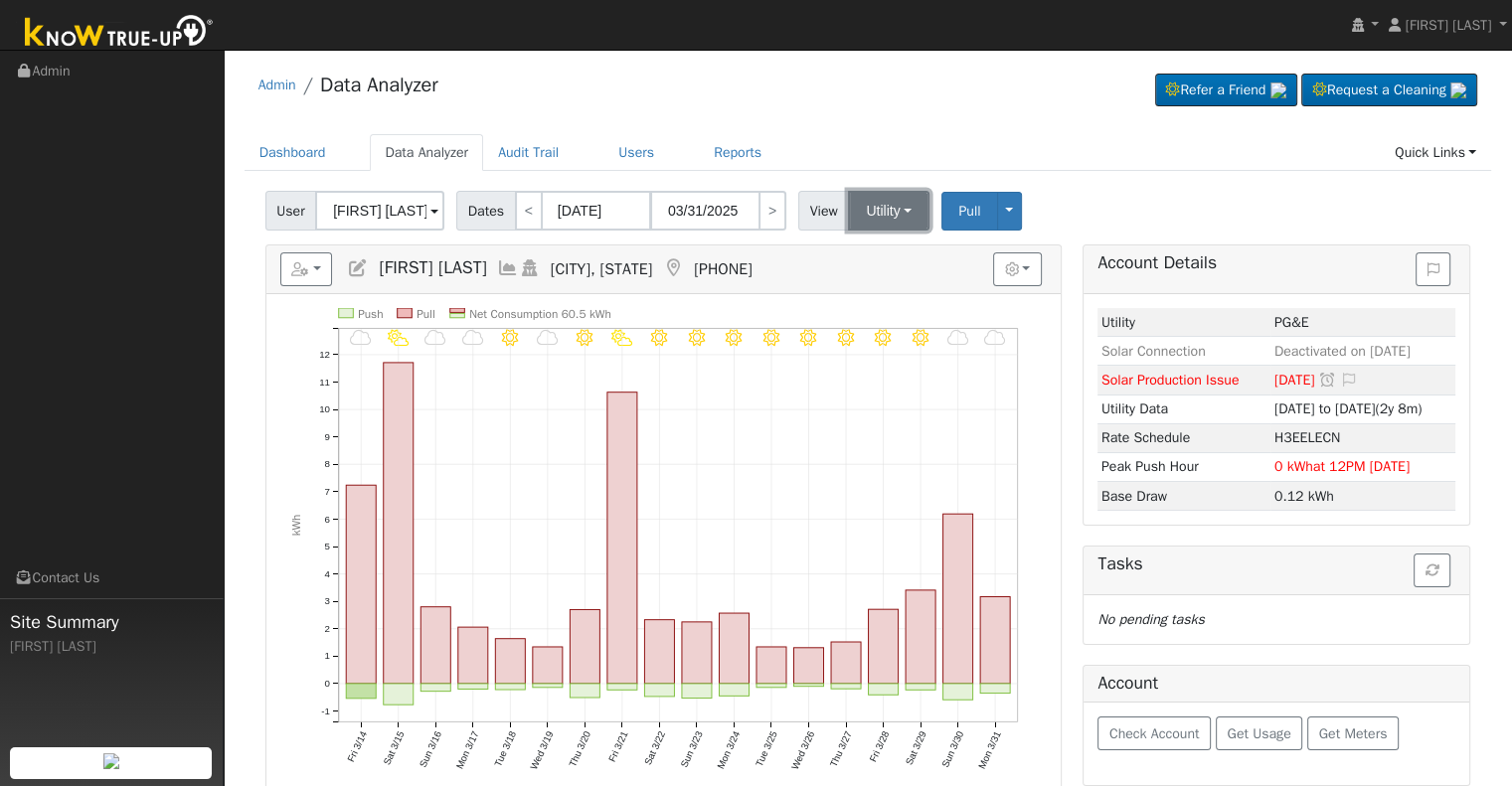 click on "Utility" at bounding box center (889, 211) 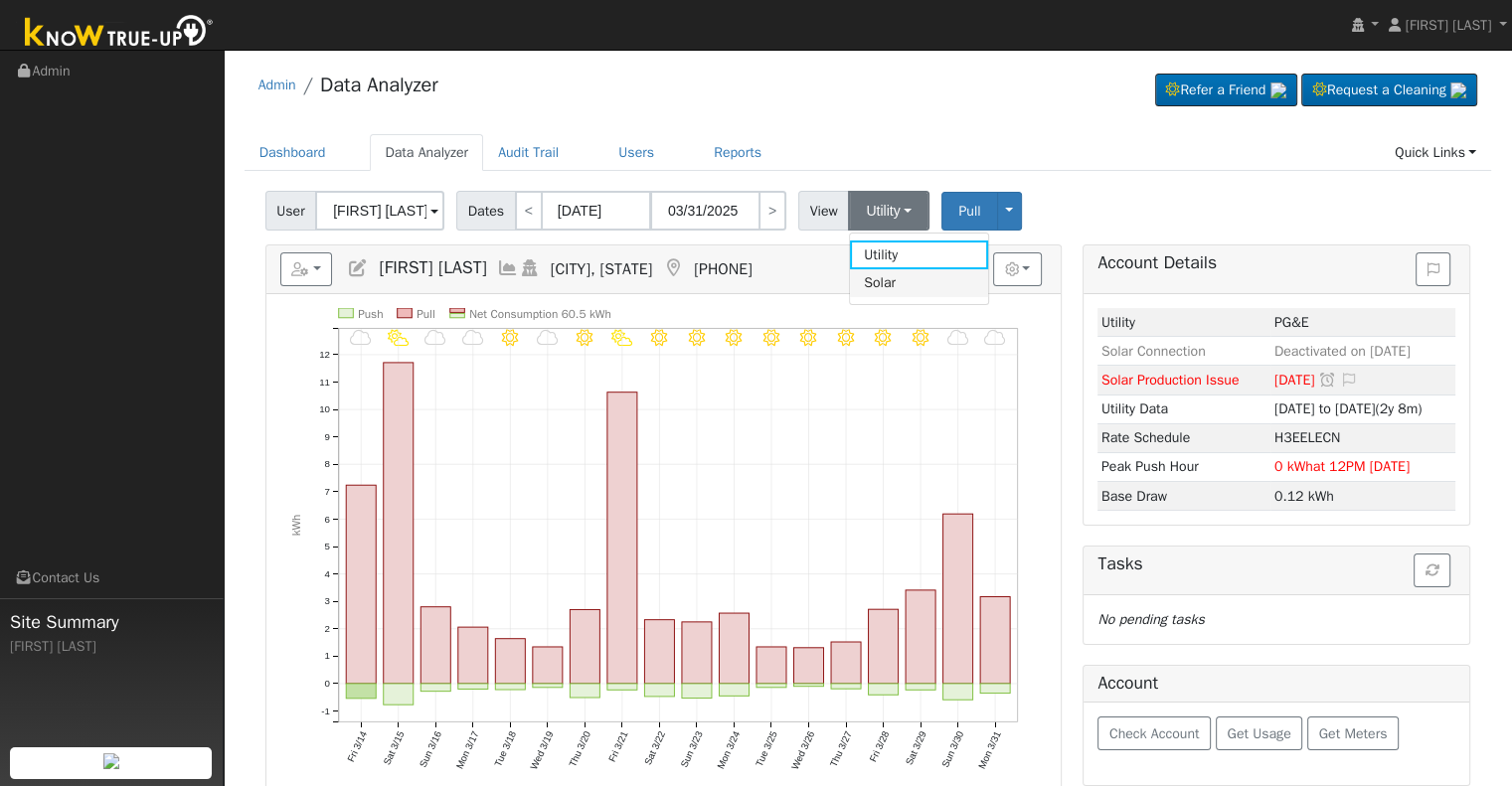 click on "Solar" at bounding box center [919, 283] 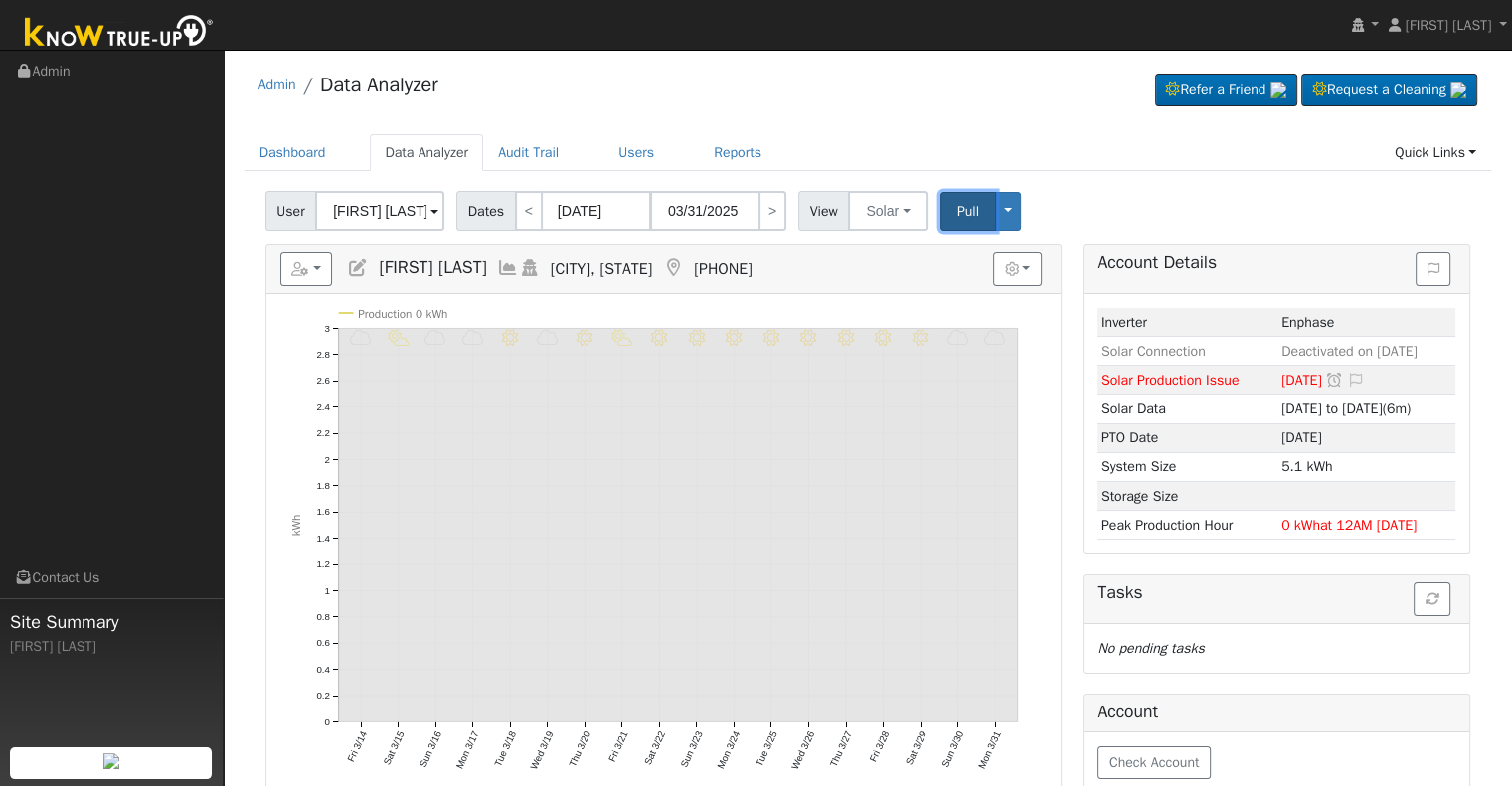 click on "Pull" at bounding box center [968, 211] 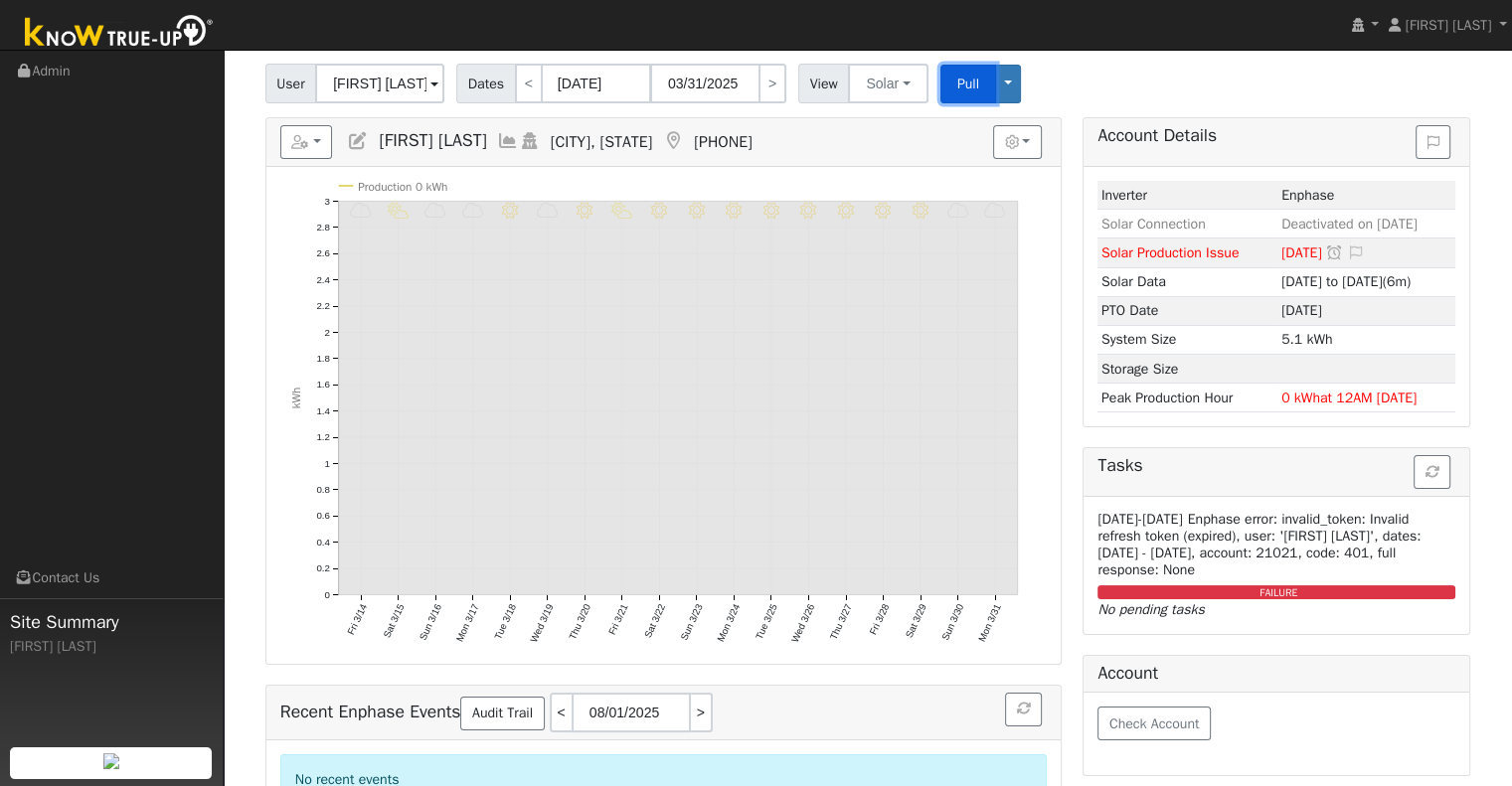 scroll, scrollTop: 82, scrollLeft: 0, axis: vertical 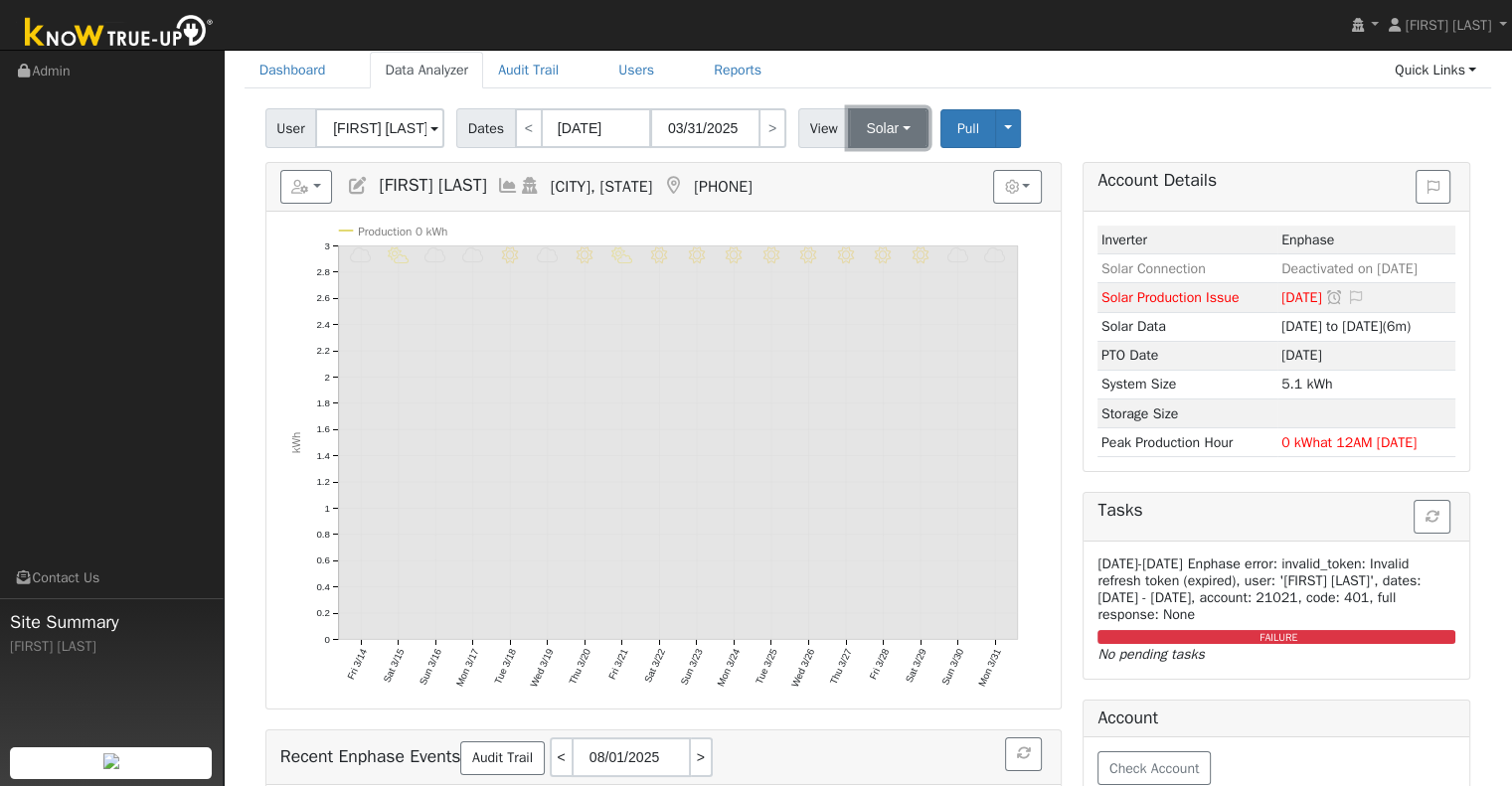 click on "Solar" at bounding box center (888, 128) 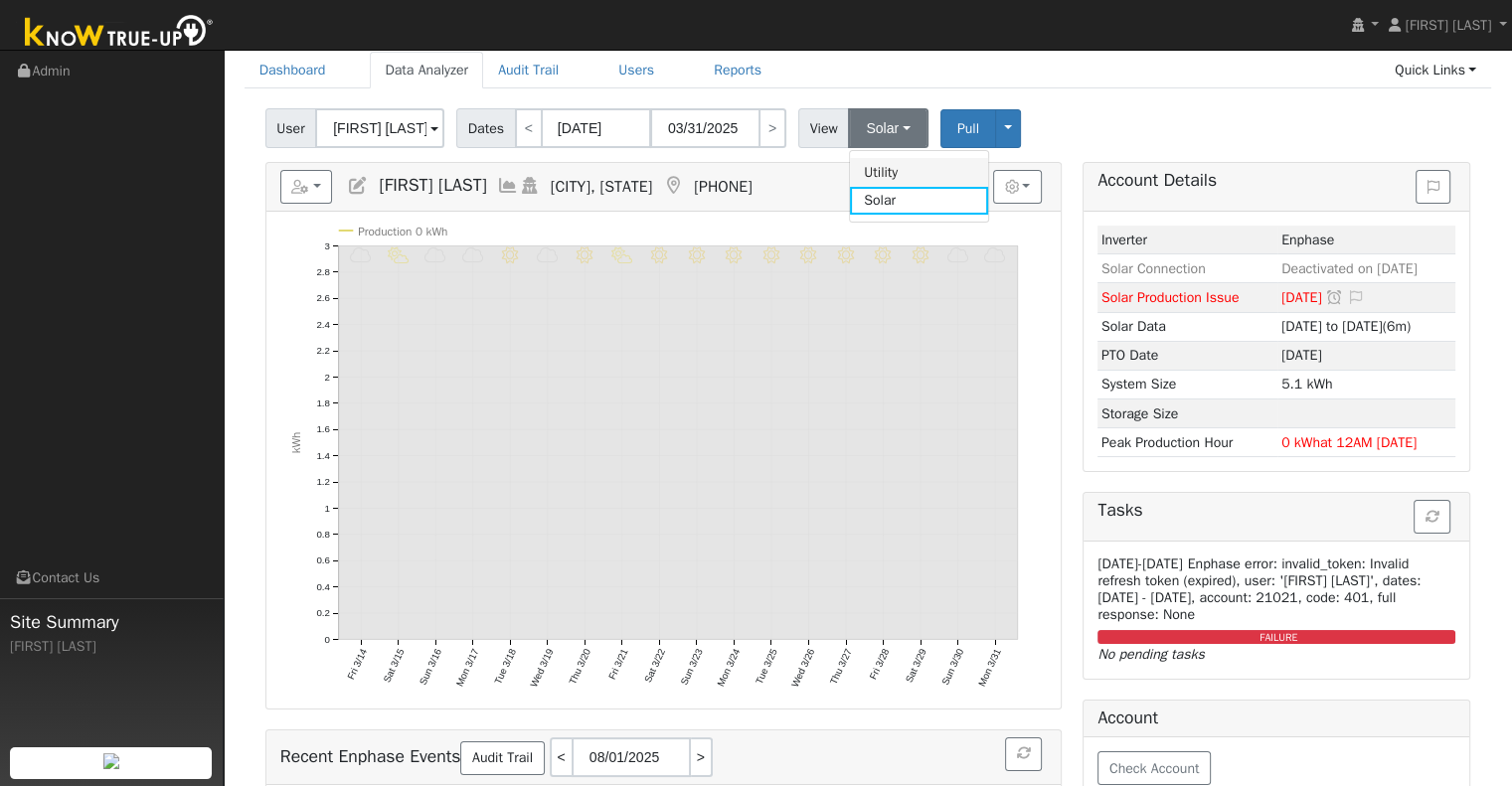 click on "Utility" at bounding box center (919, 172) 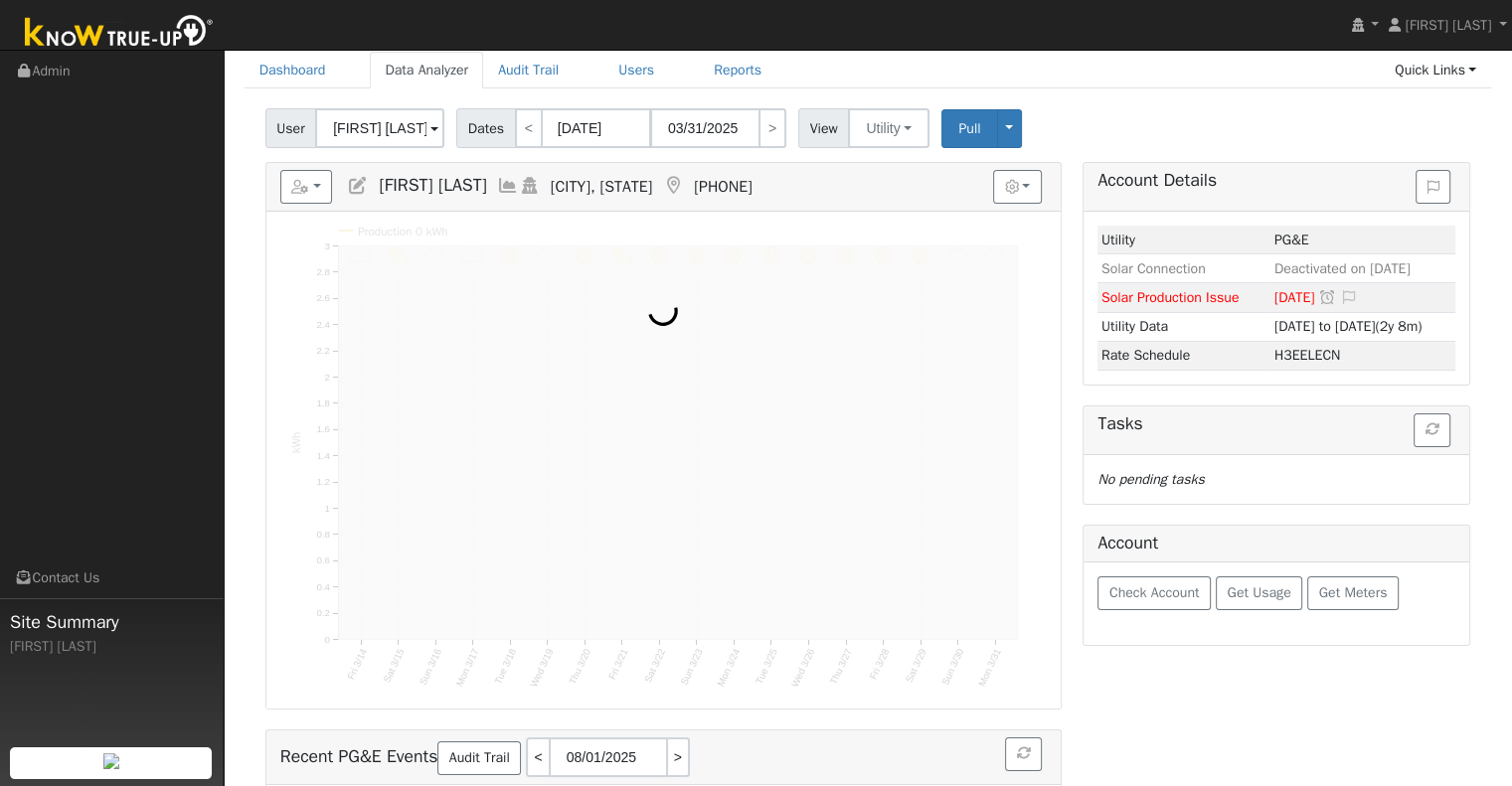 scroll, scrollTop: 0, scrollLeft: 0, axis: both 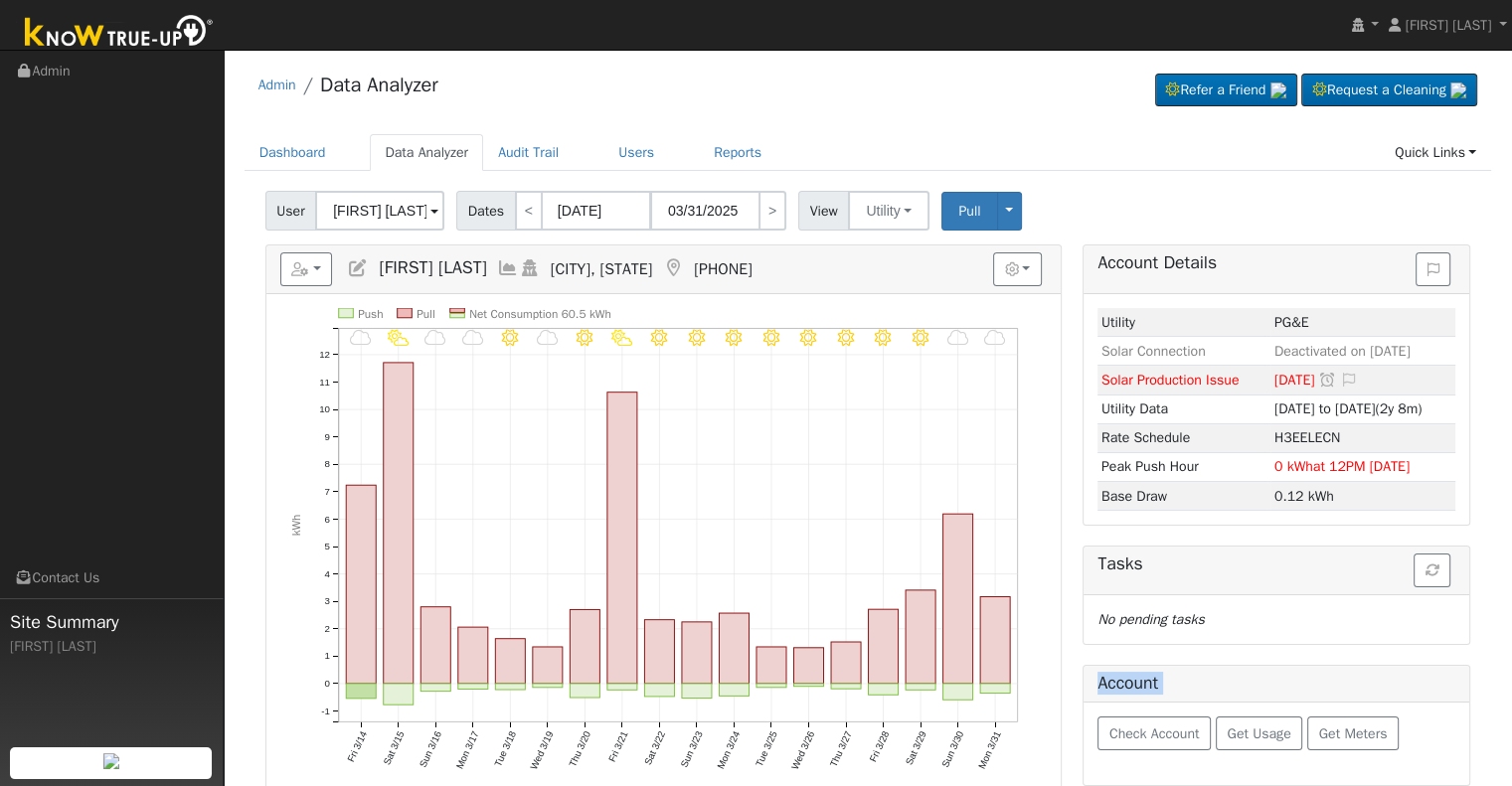 drag, startPoint x: 1279, startPoint y: 640, endPoint x: 1387, endPoint y: 748, distance: 152.7351 